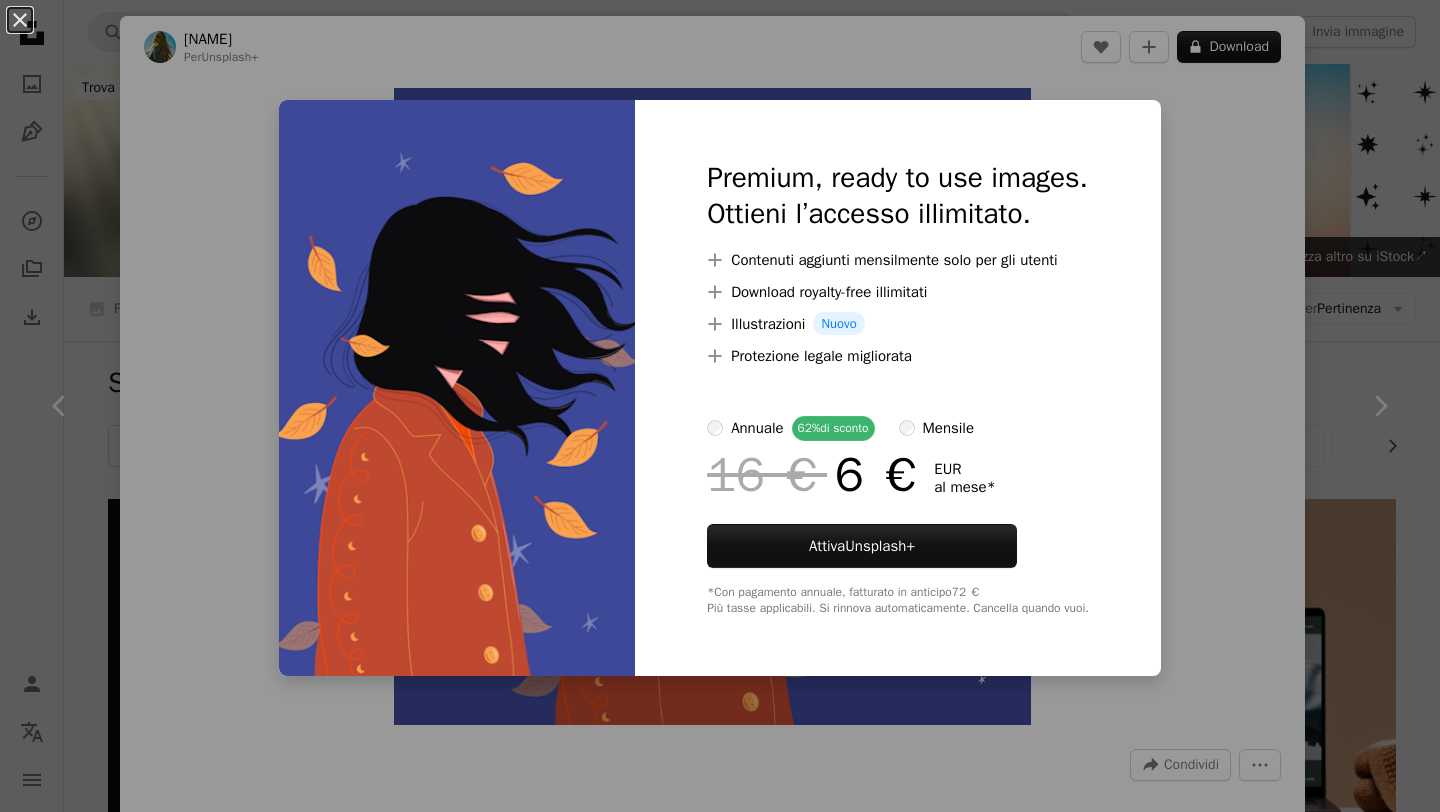 scroll, scrollTop: 1525, scrollLeft: 0, axis: vertical 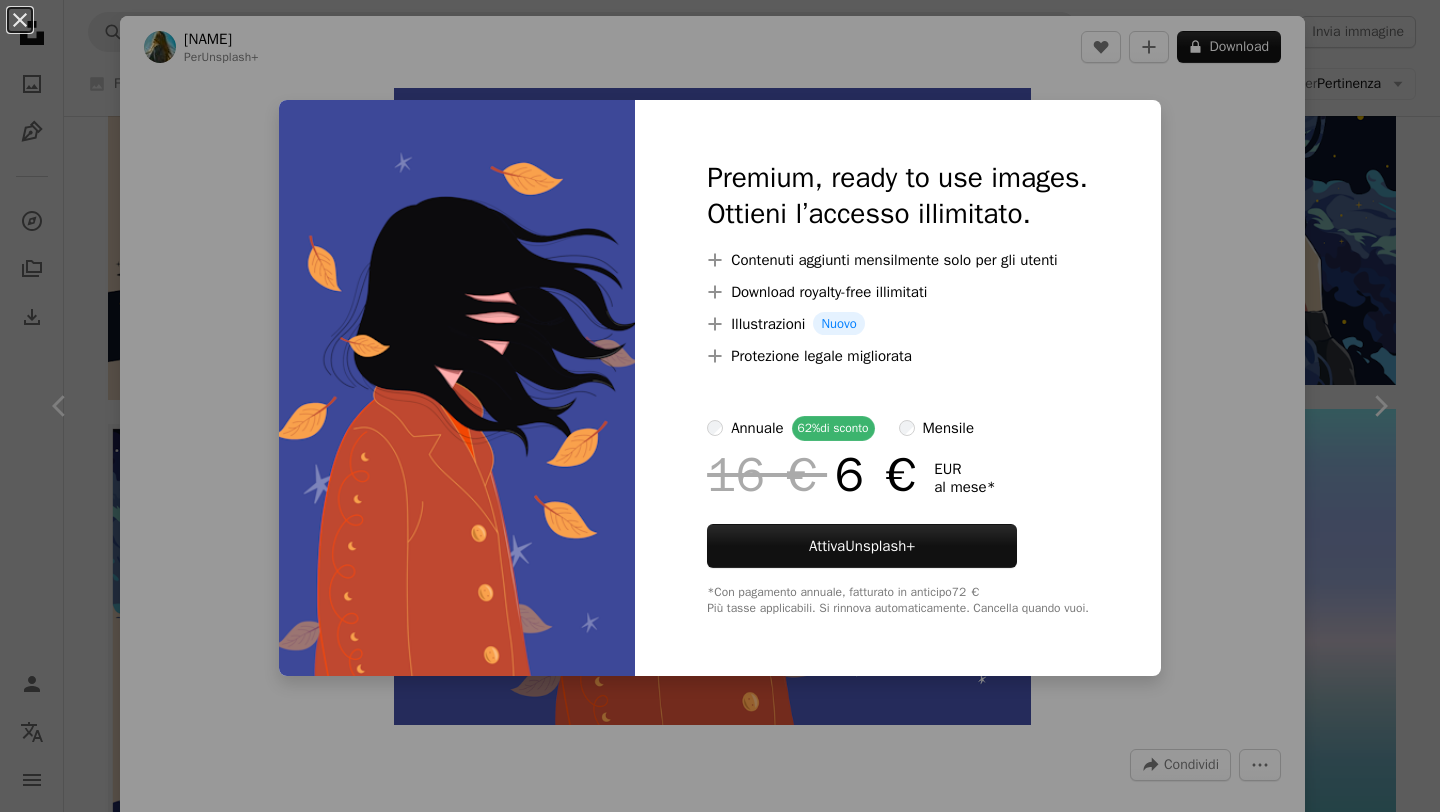click on "An X shape Premium, ready to use images. Ottieni l’accesso illimitato. A plus sign Contenuti aggiunti mensilmente solo per gli utenti A plus sign Download royalty-free illimitati A plus sign Illustrazioni  Nuovo A plus sign Protezione legale migliorata annuale 62%  di sconto mensile 16 €   6 € EUR al mese * Attiva  Unsplash+ *Con pagamento annuale, fatturato in anticipo  72 € Più tasse applicabili. Si rinnova automaticamente. Cancella quando vuoi." at bounding box center [720, 406] 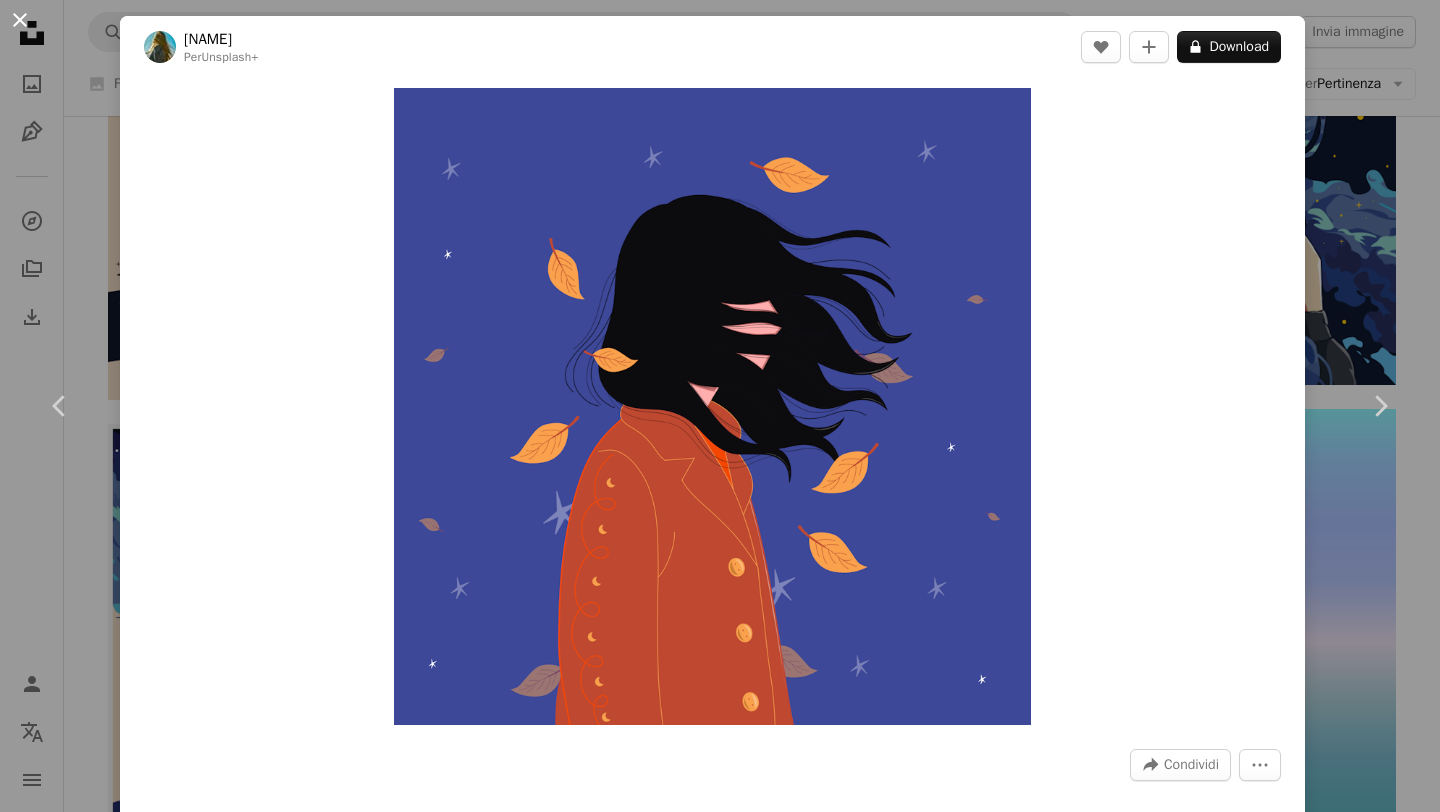click on "An X shape" at bounding box center [20, 20] 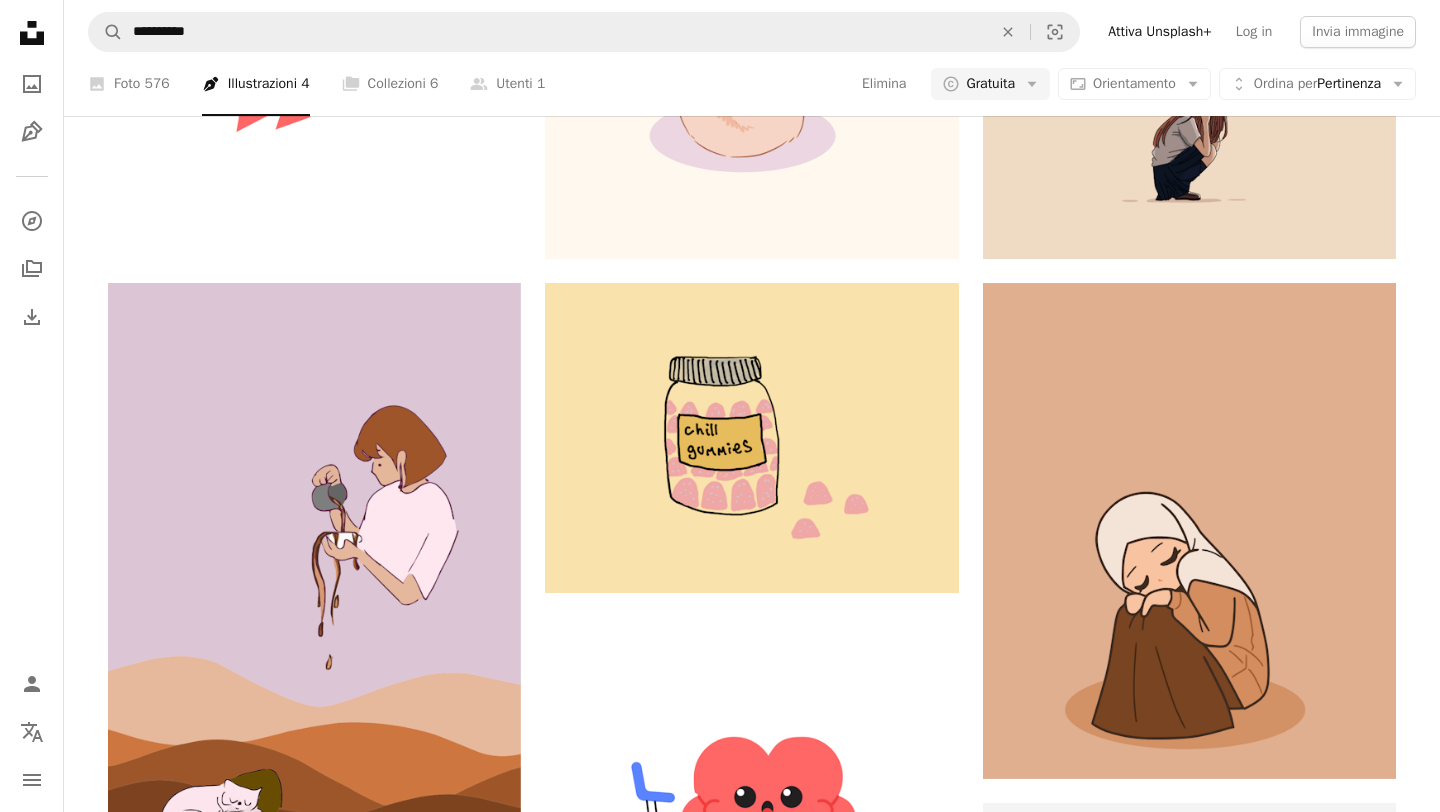 scroll, scrollTop: 0, scrollLeft: 0, axis: both 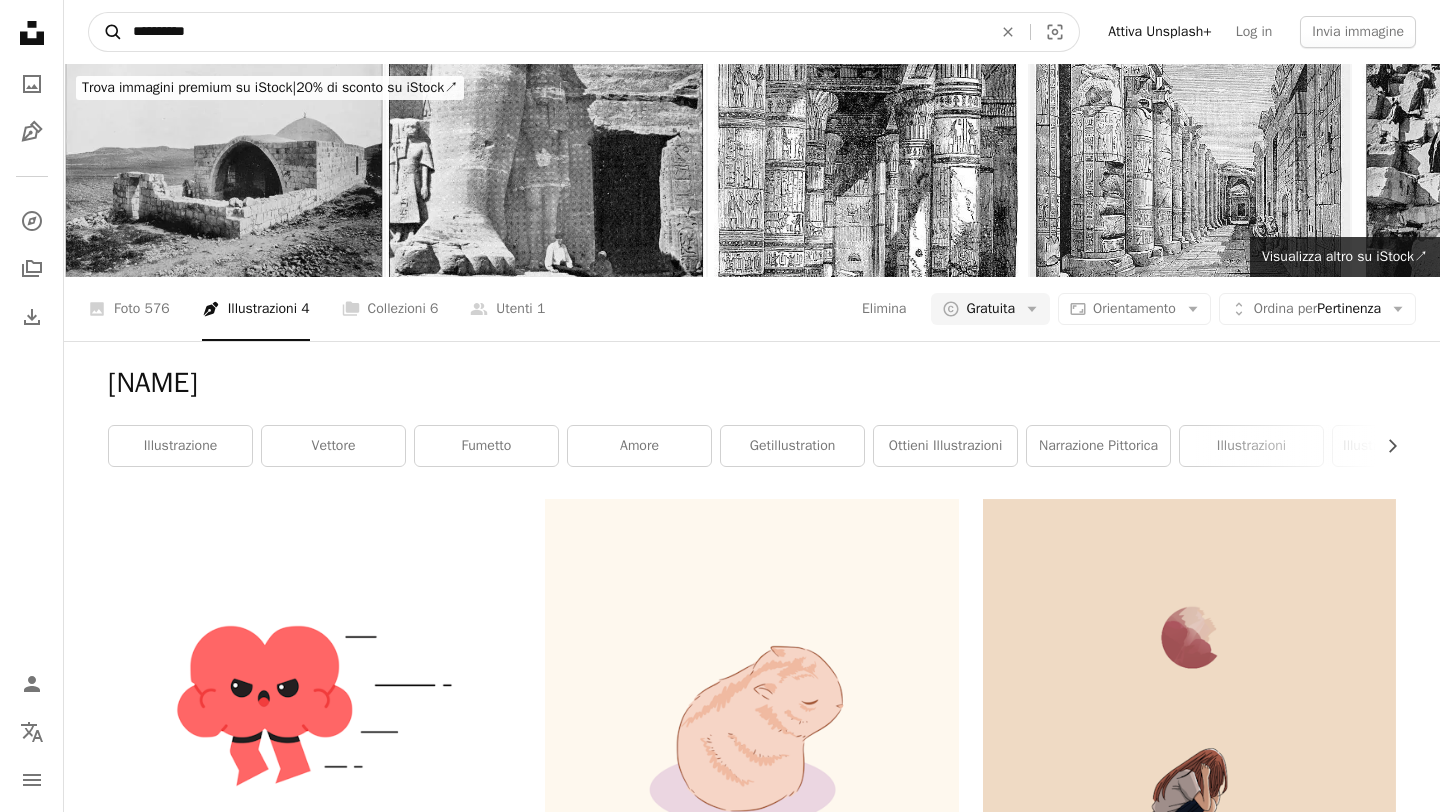 drag, startPoint x: 327, startPoint y: 44, endPoint x: 103, endPoint y: 27, distance: 224.64417 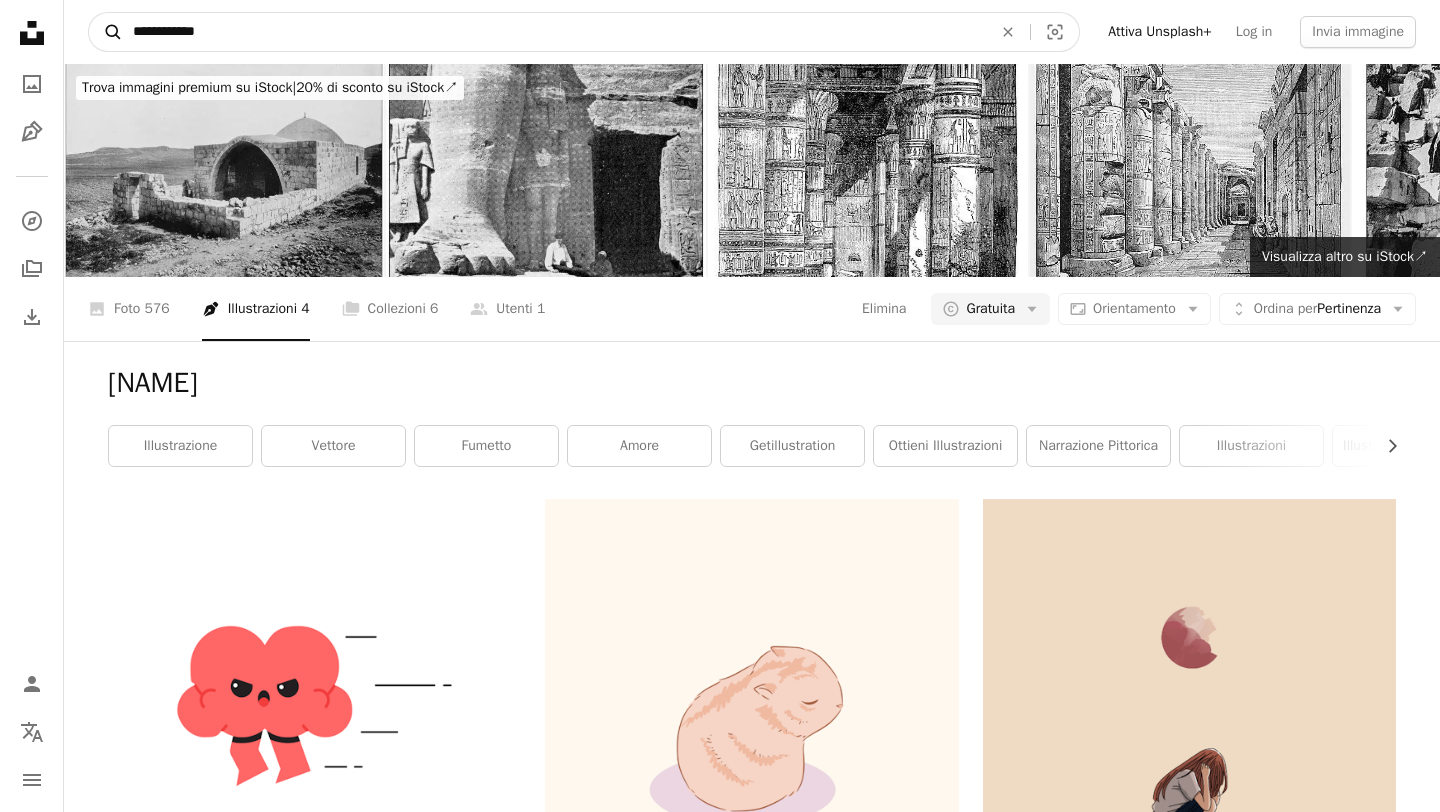 type on "**********" 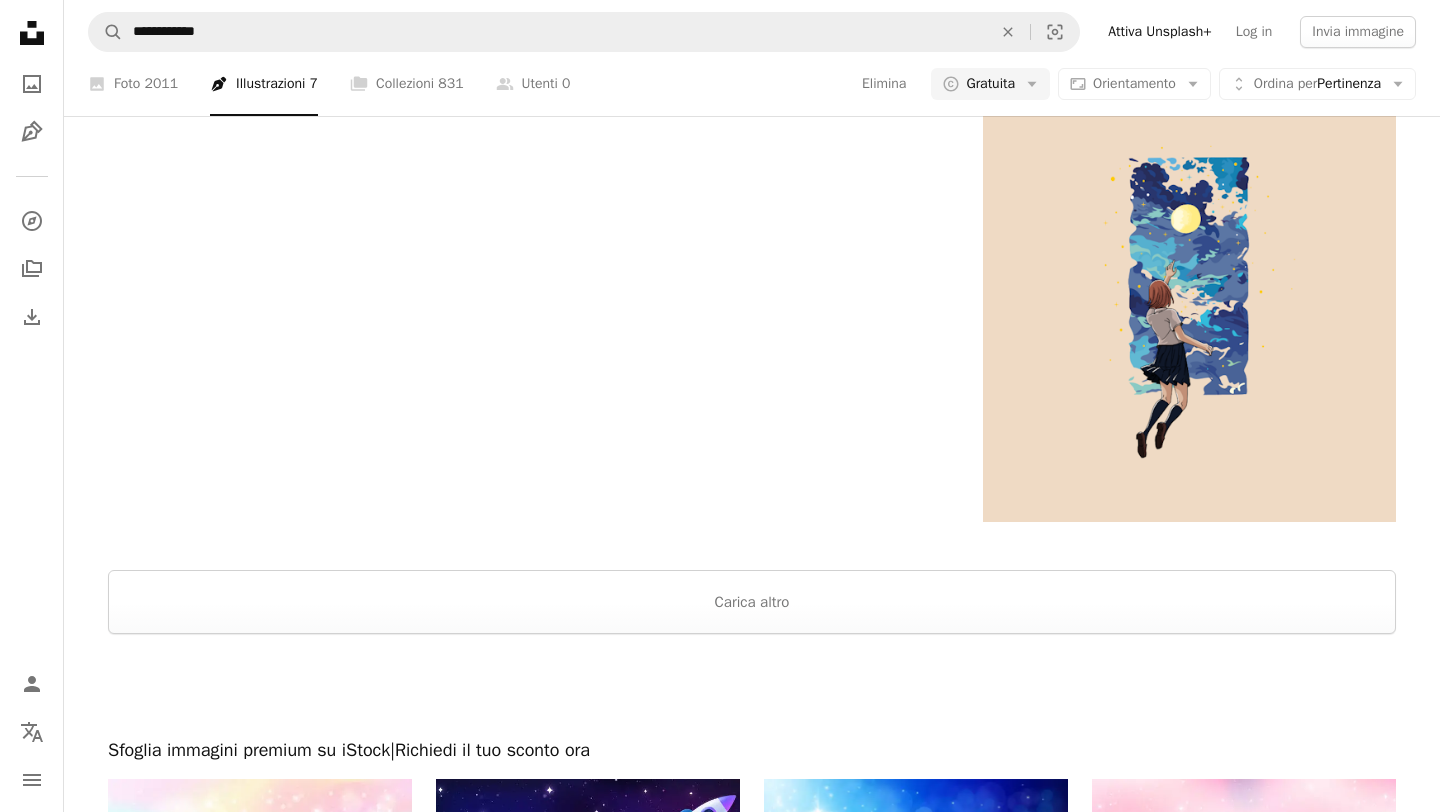 scroll, scrollTop: 3461, scrollLeft: 0, axis: vertical 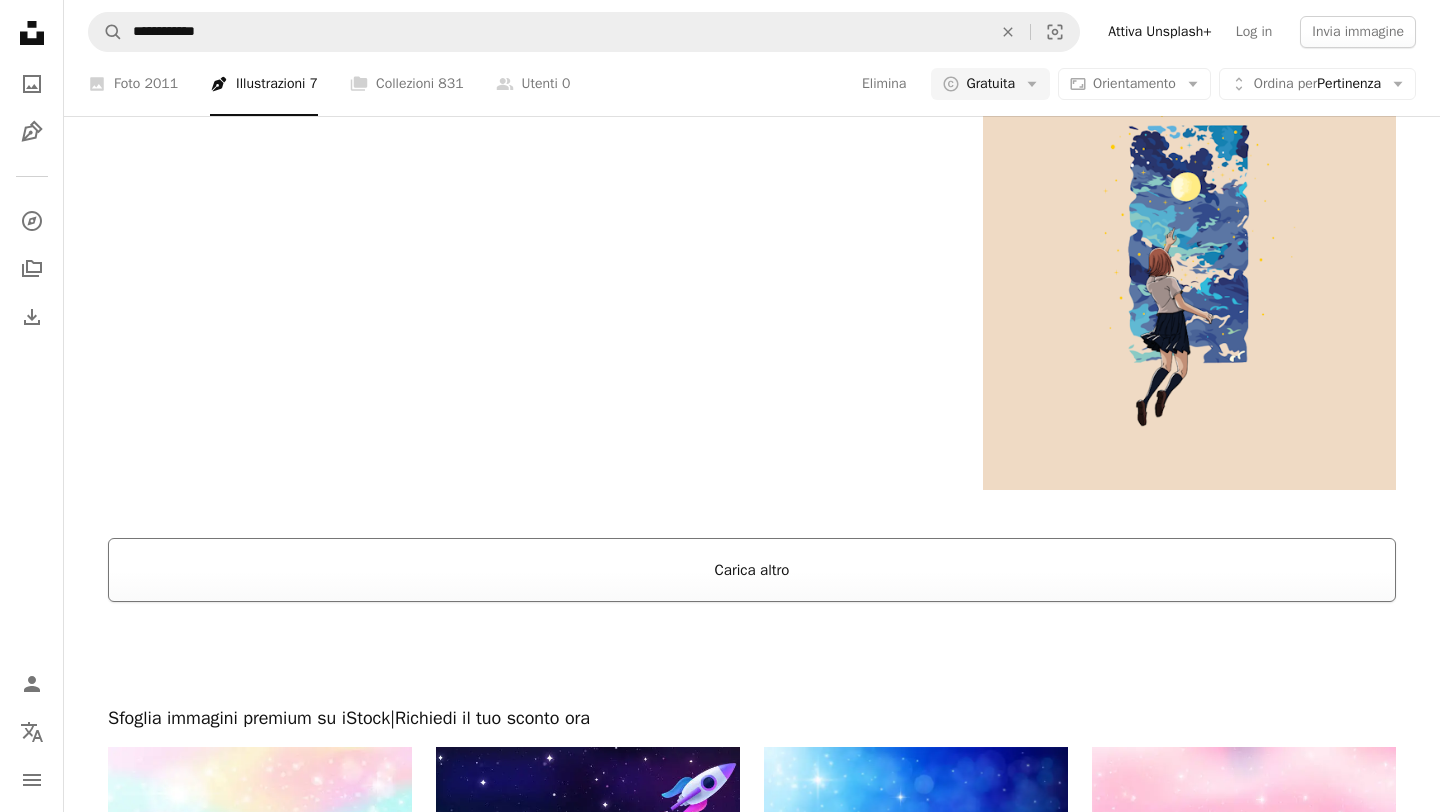 click on "Carica altro" at bounding box center (752, 570) 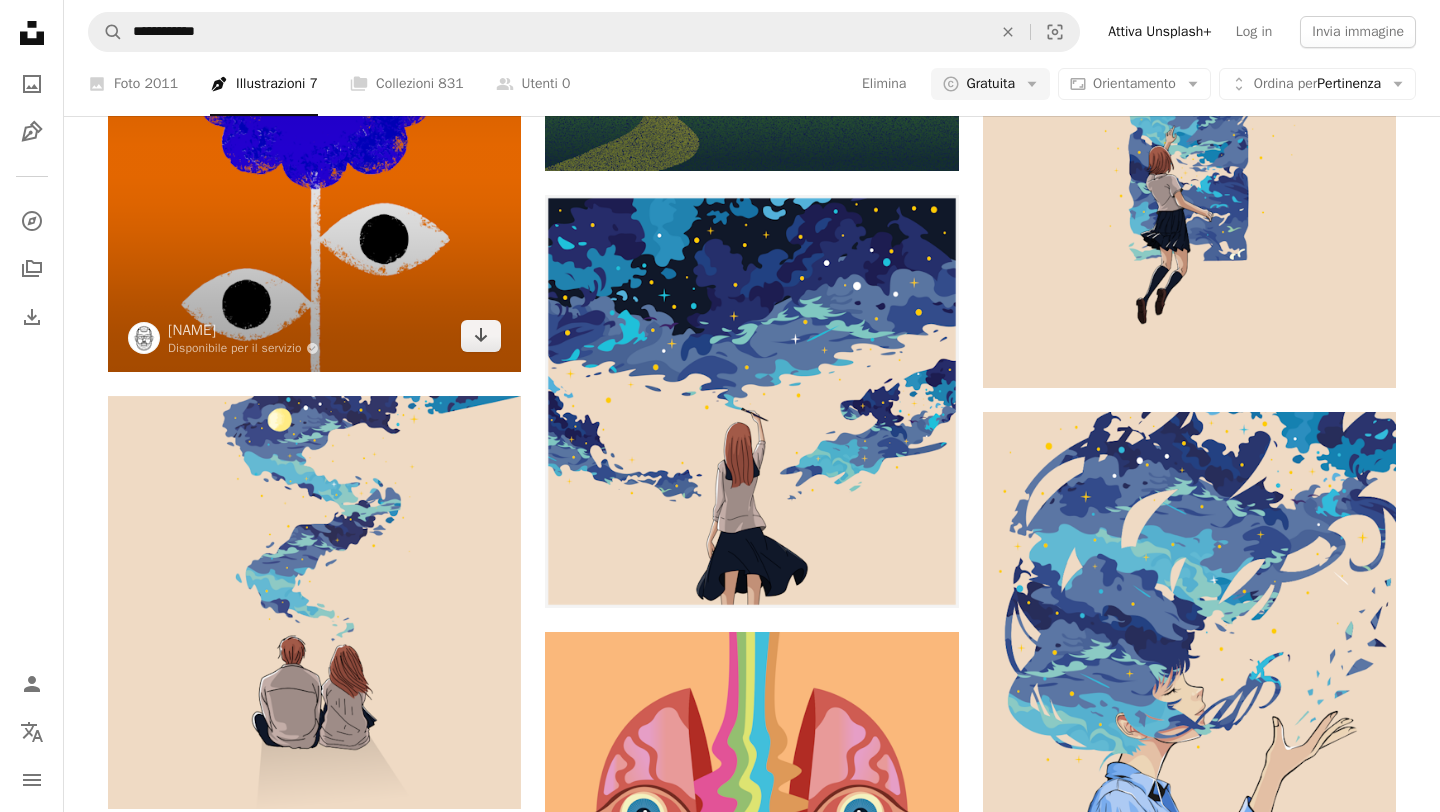 scroll, scrollTop: 3311, scrollLeft: 0, axis: vertical 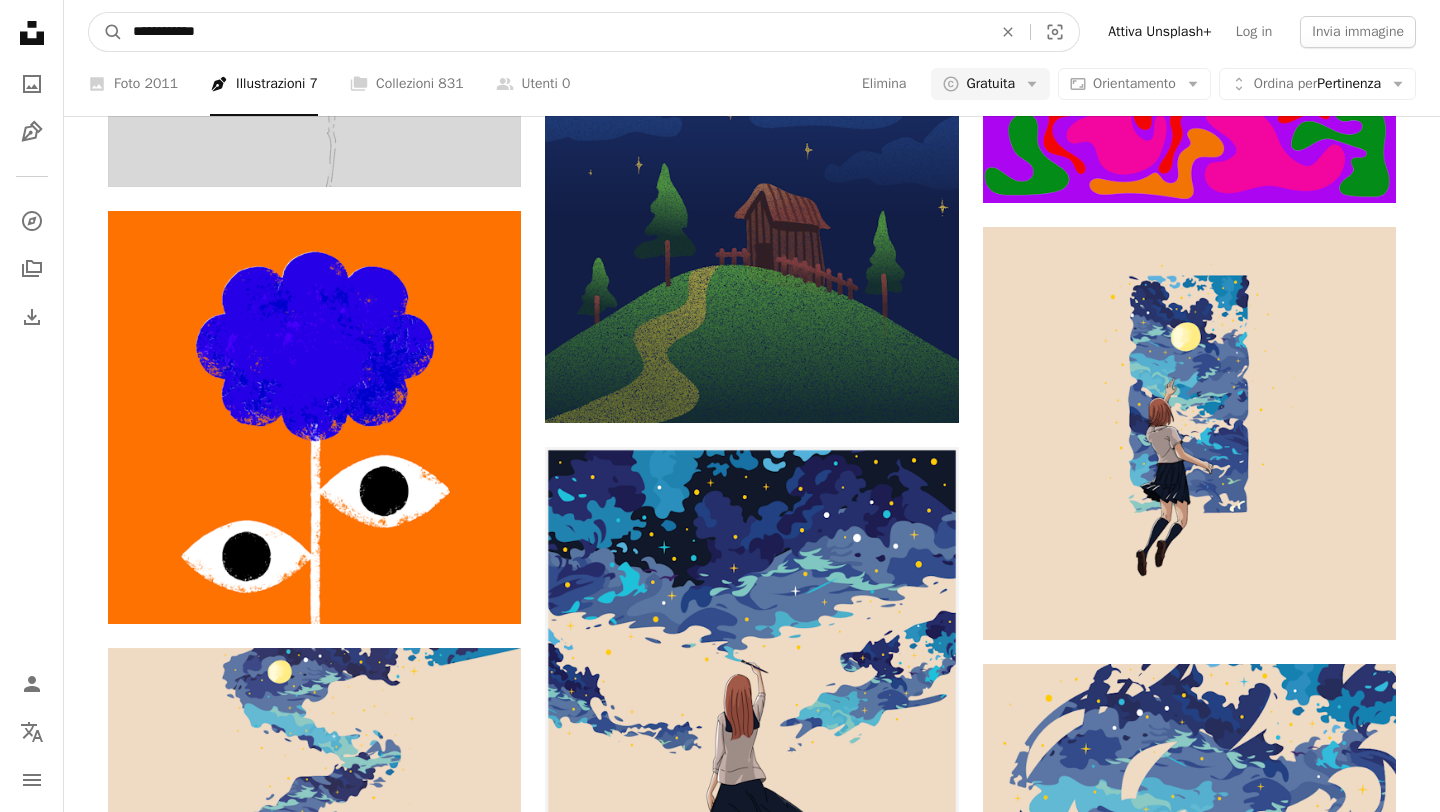 click on "**********" at bounding box center (554, 32) 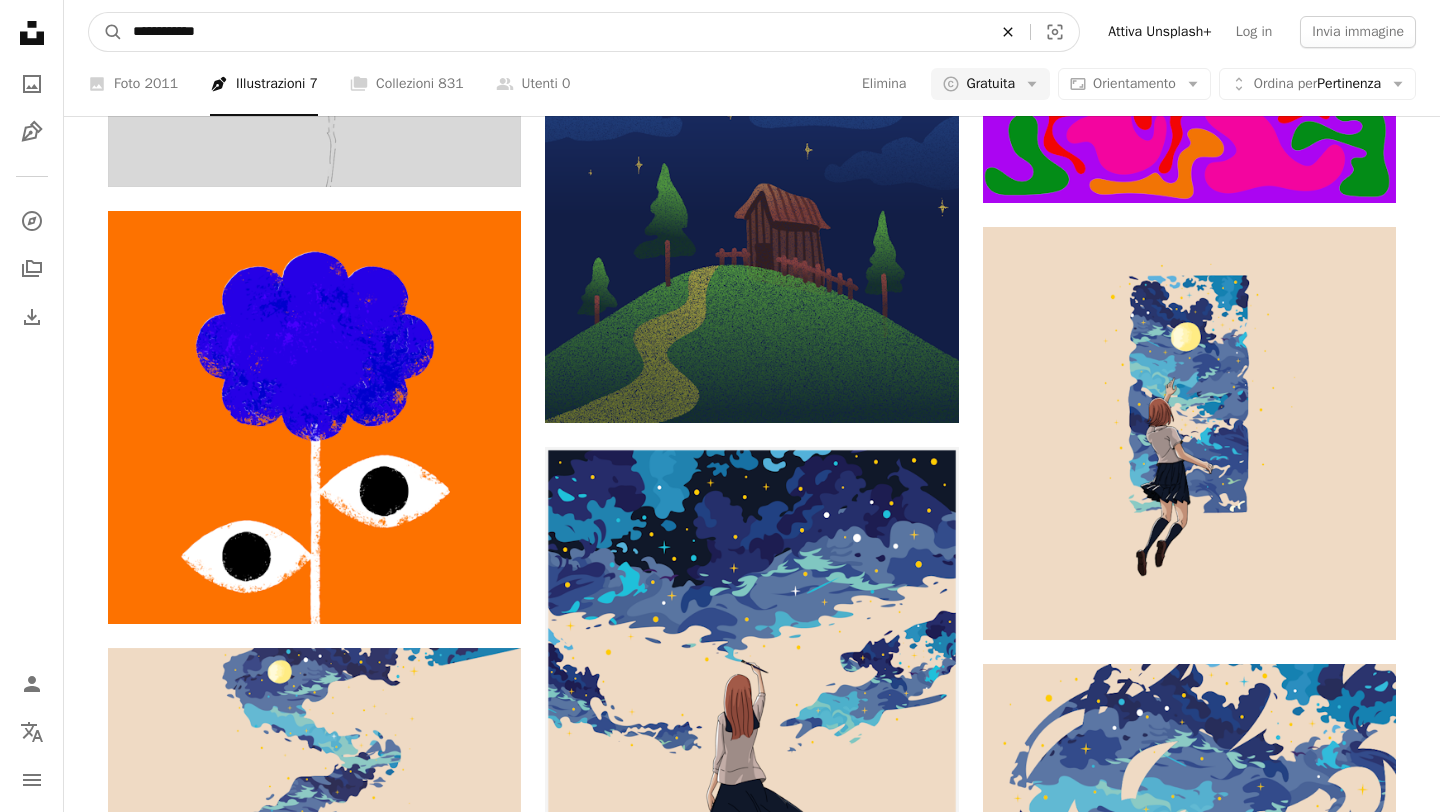 click on "An X shape" 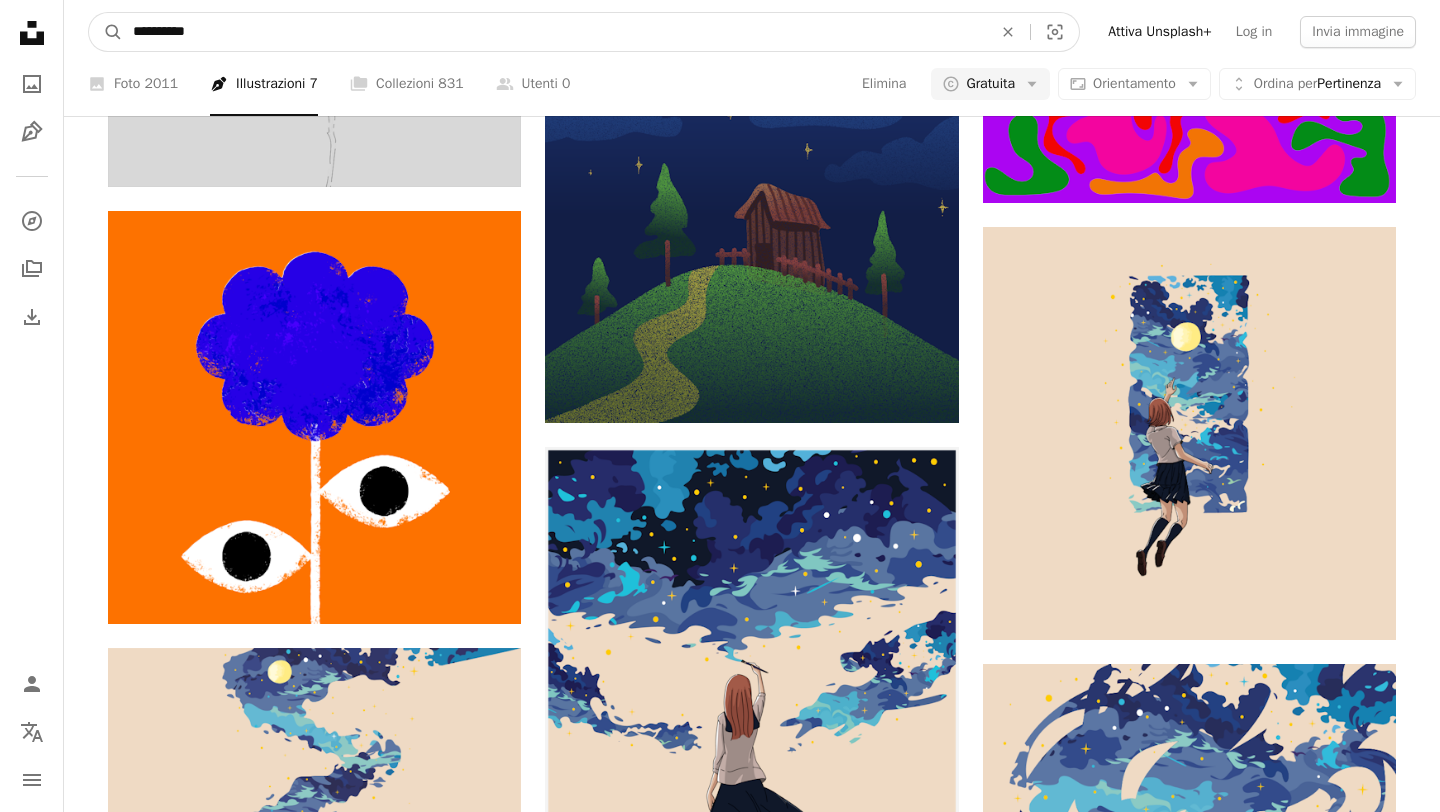 type on "**********" 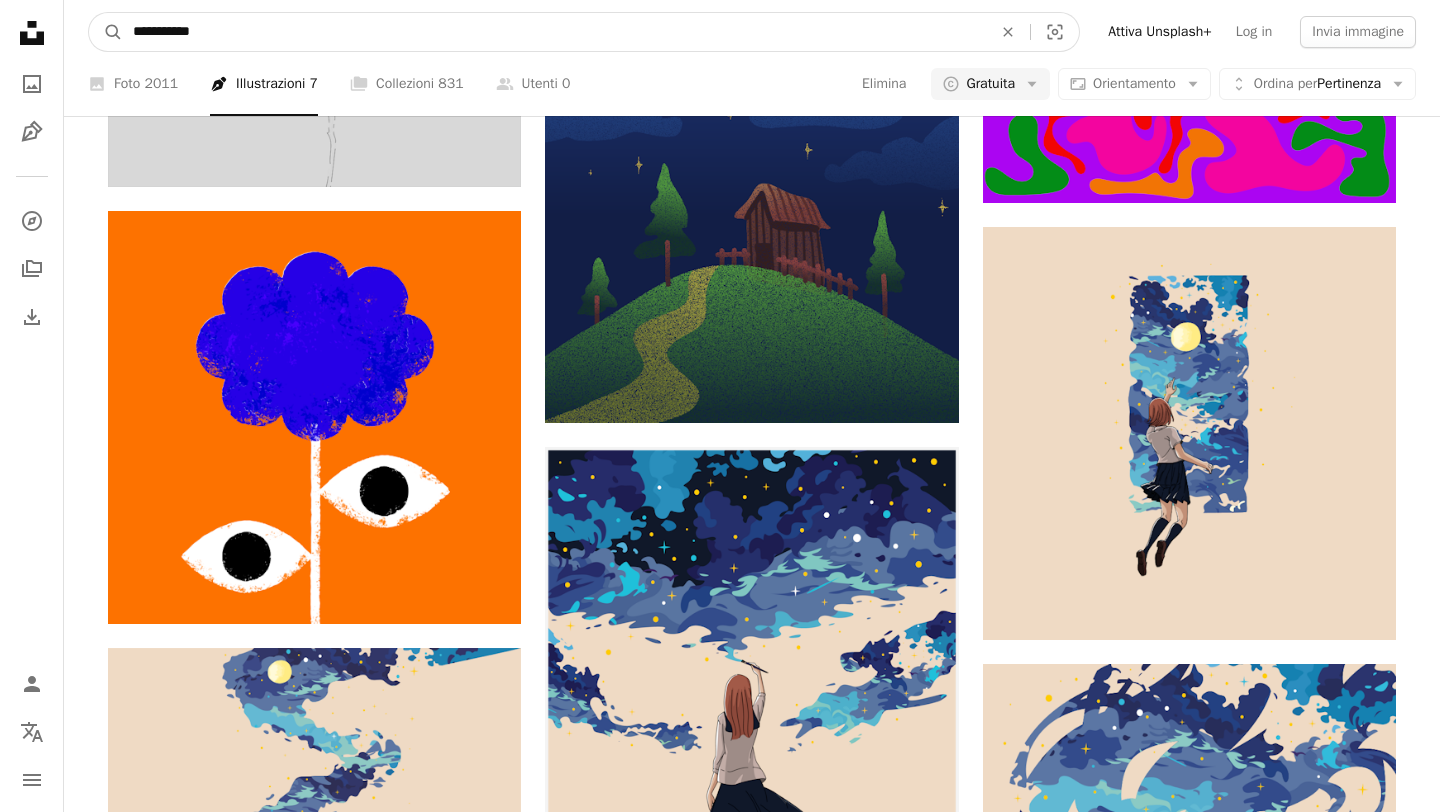 click on "A magnifying glass" at bounding box center [106, 32] 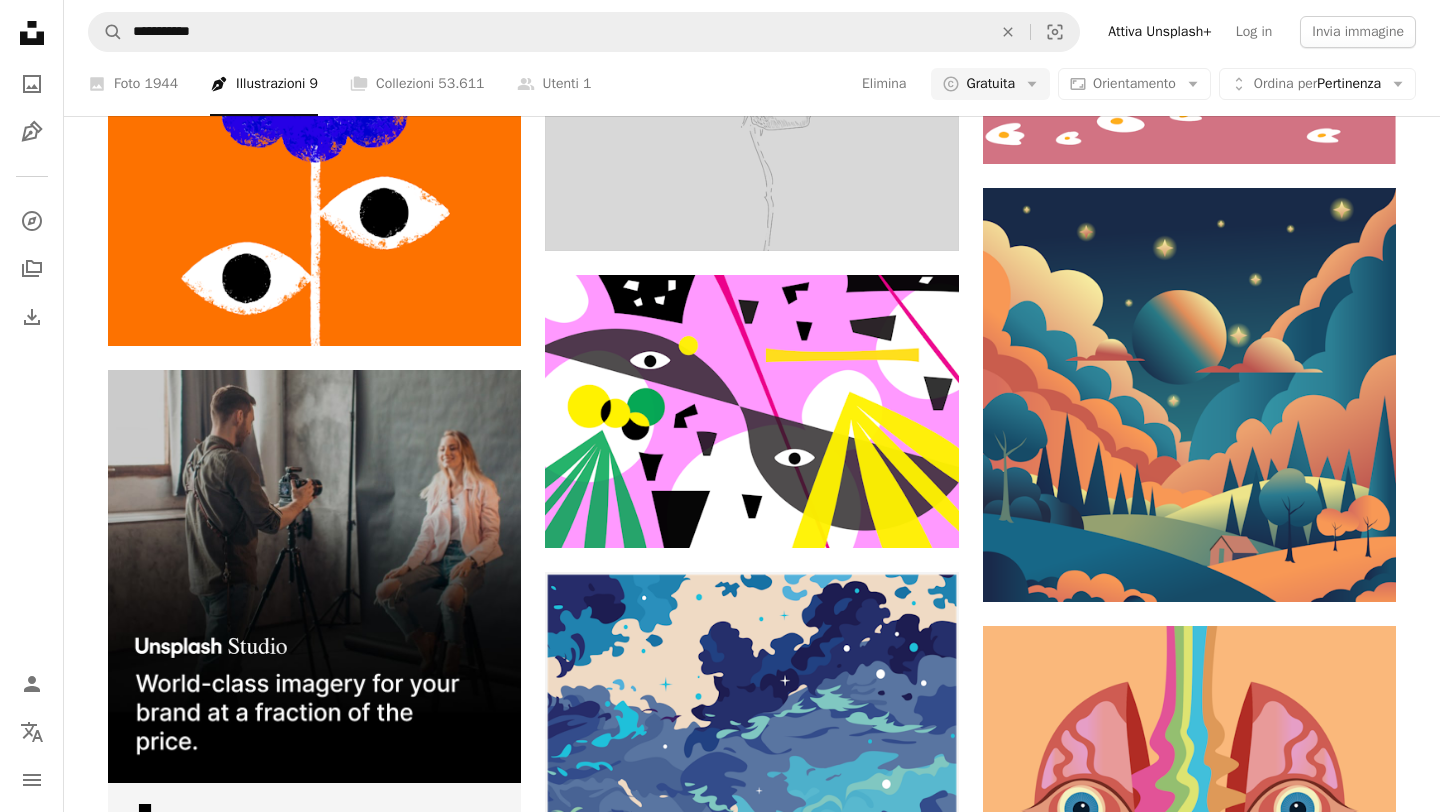 scroll, scrollTop: 4094, scrollLeft: 0, axis: vertical 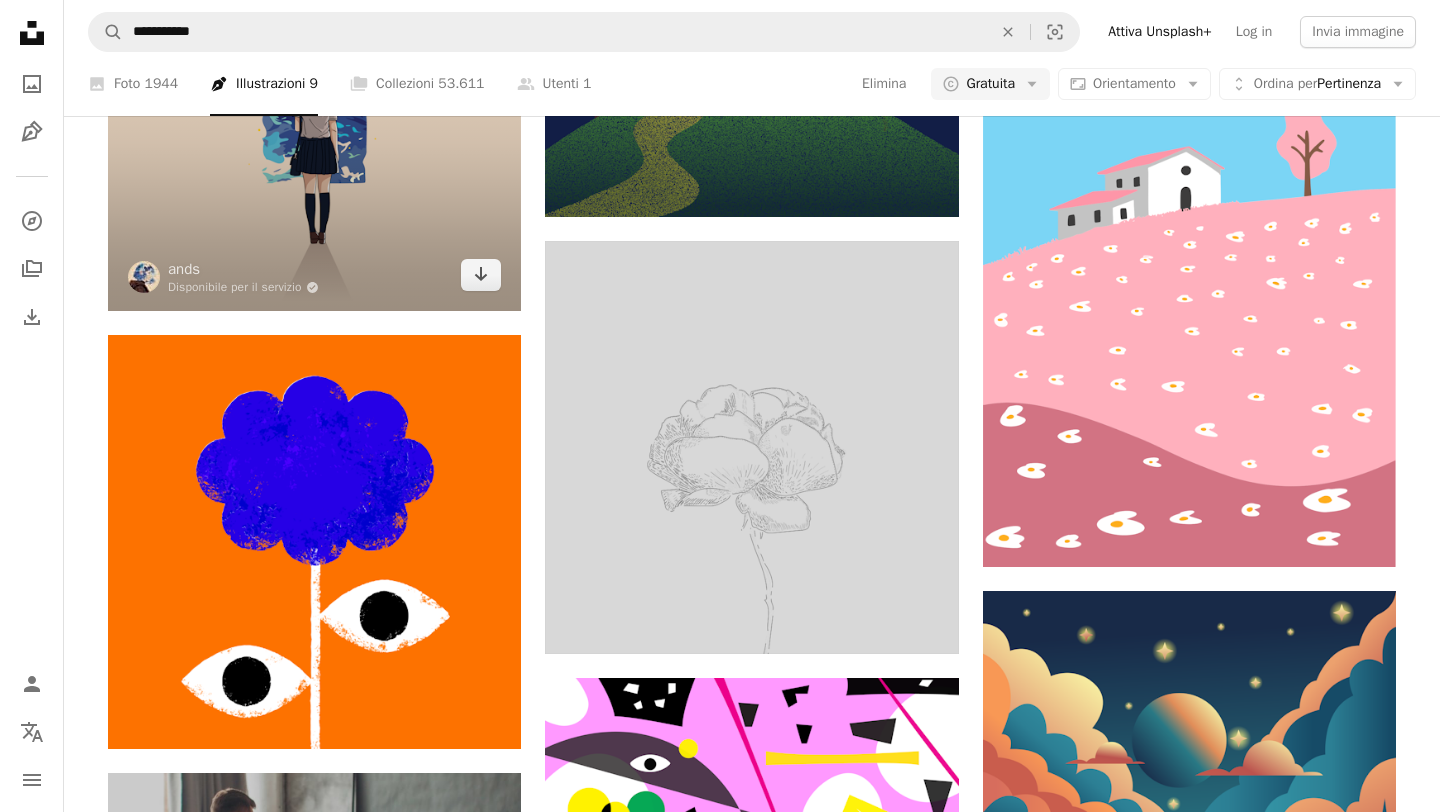 click at bounding box center (144, 277) 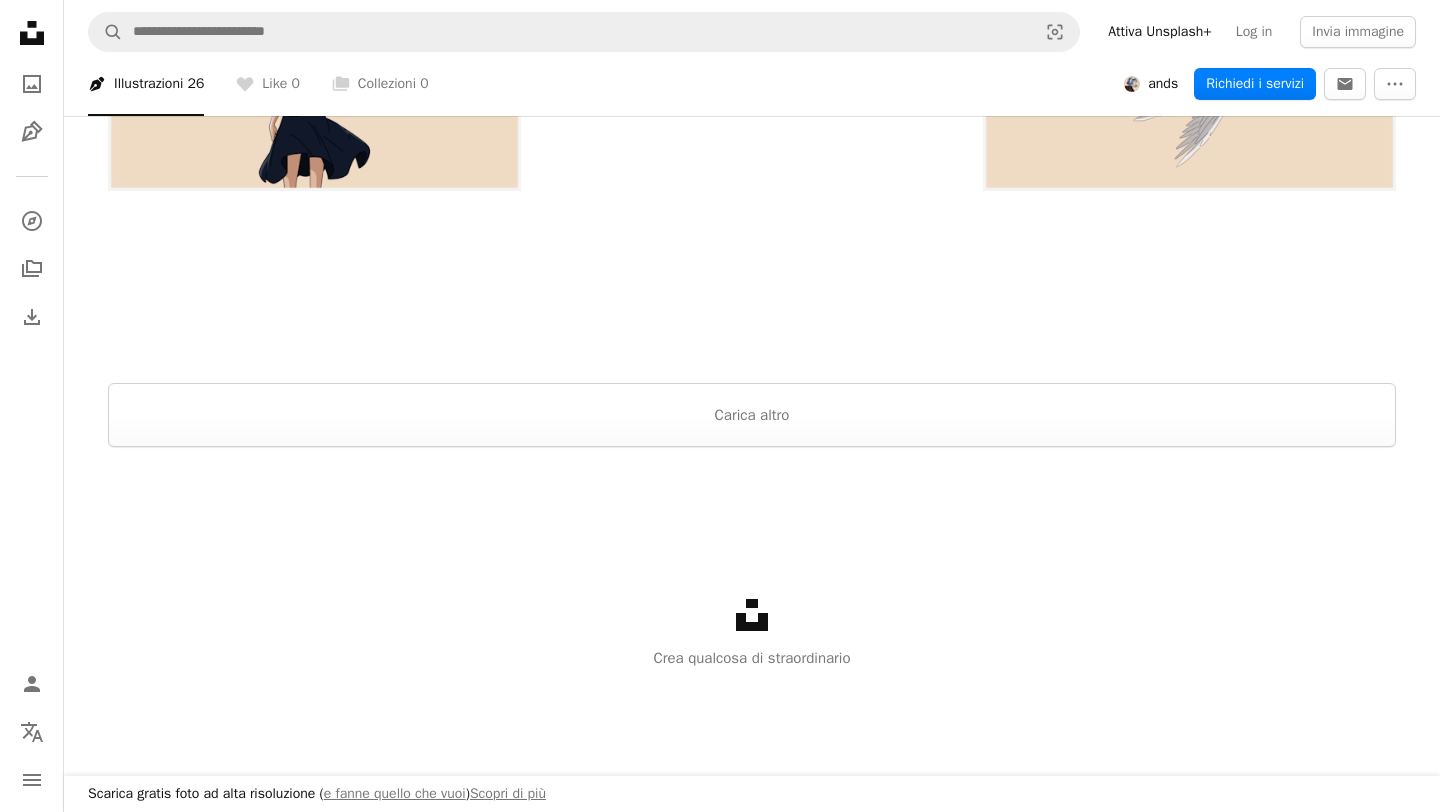 scroll, scrollTop: 3512, scrollLeft: 0, axis: vertical 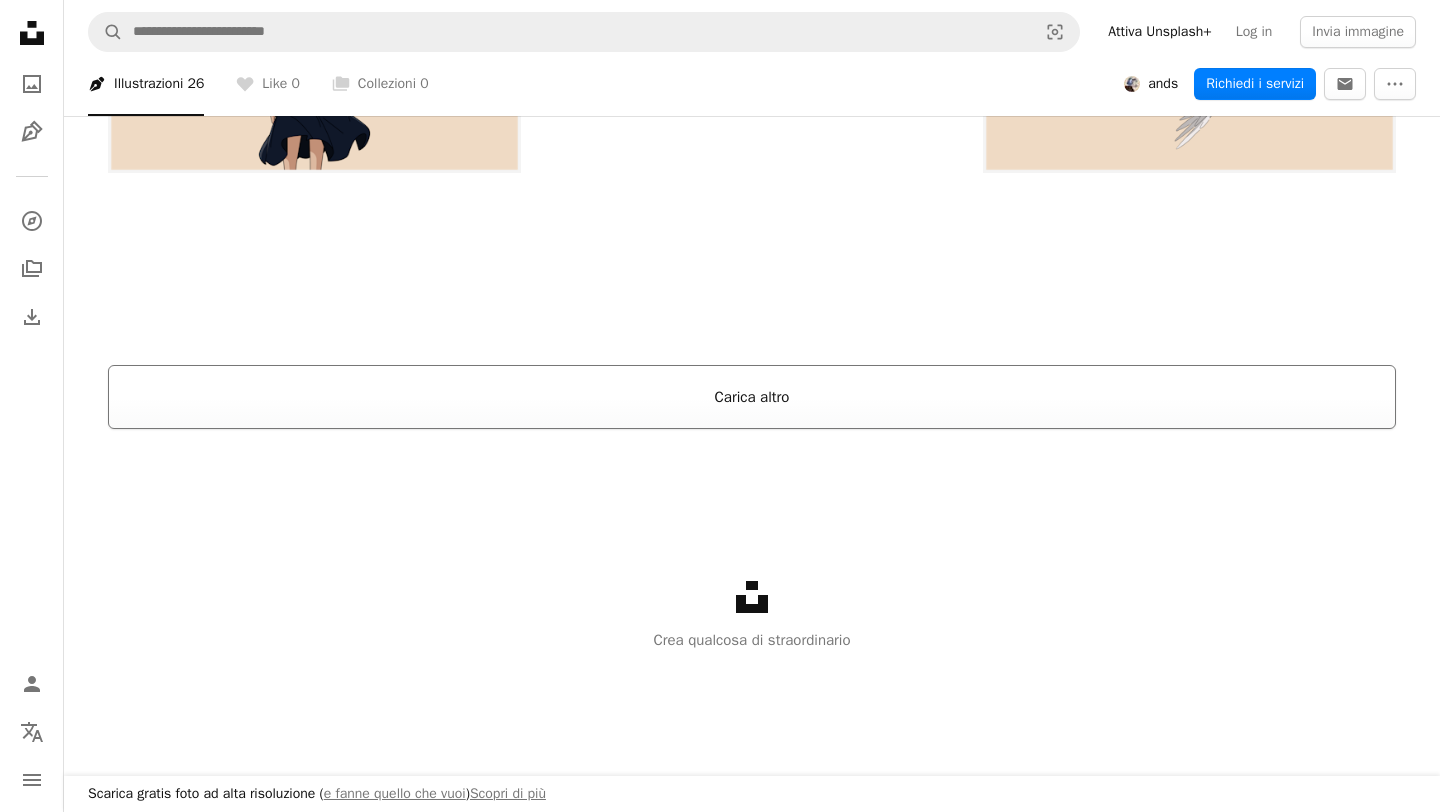 click on "Carica altro" at bounding box center [752, 397] 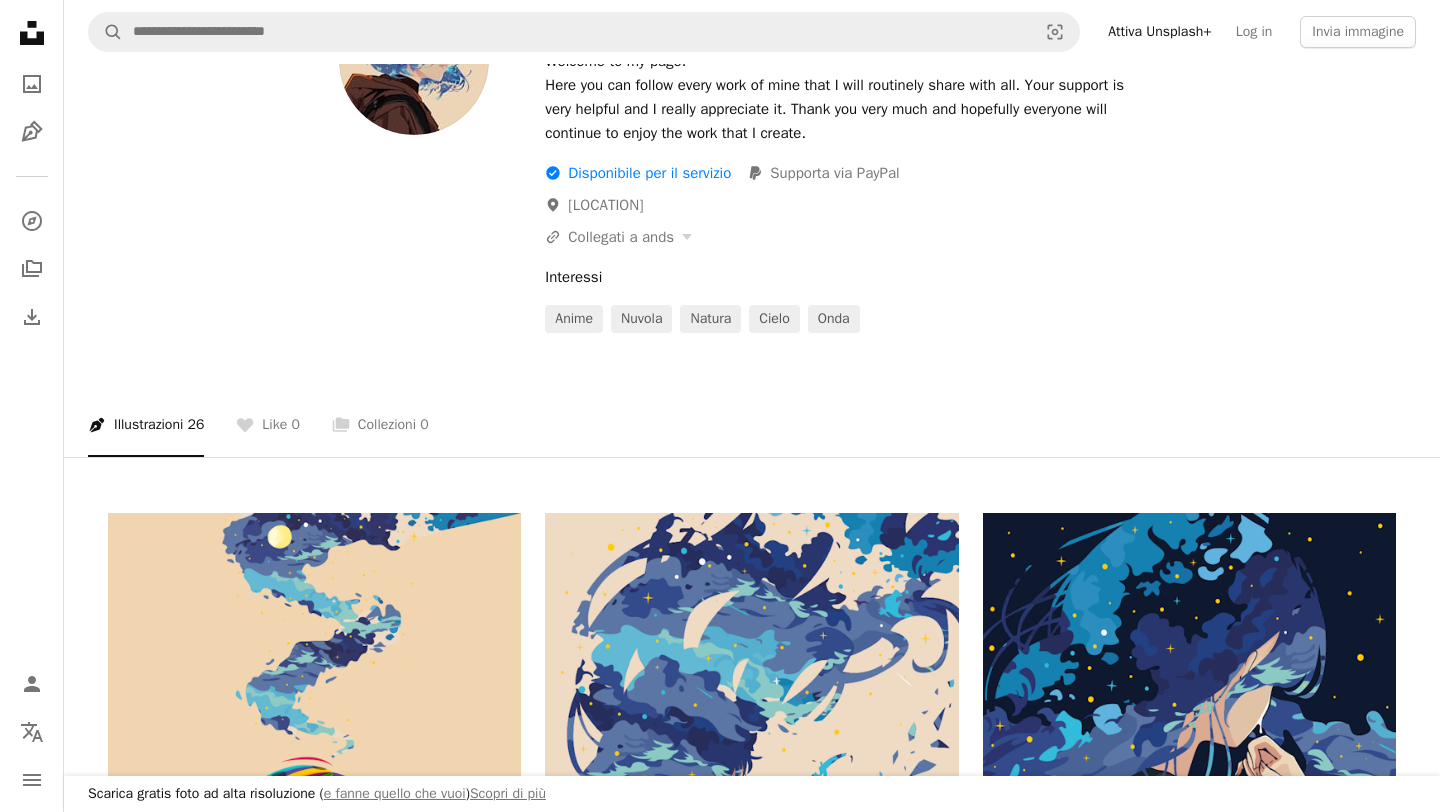 scroll, scrollTop: 0, scrollLeft: 0, axis: both 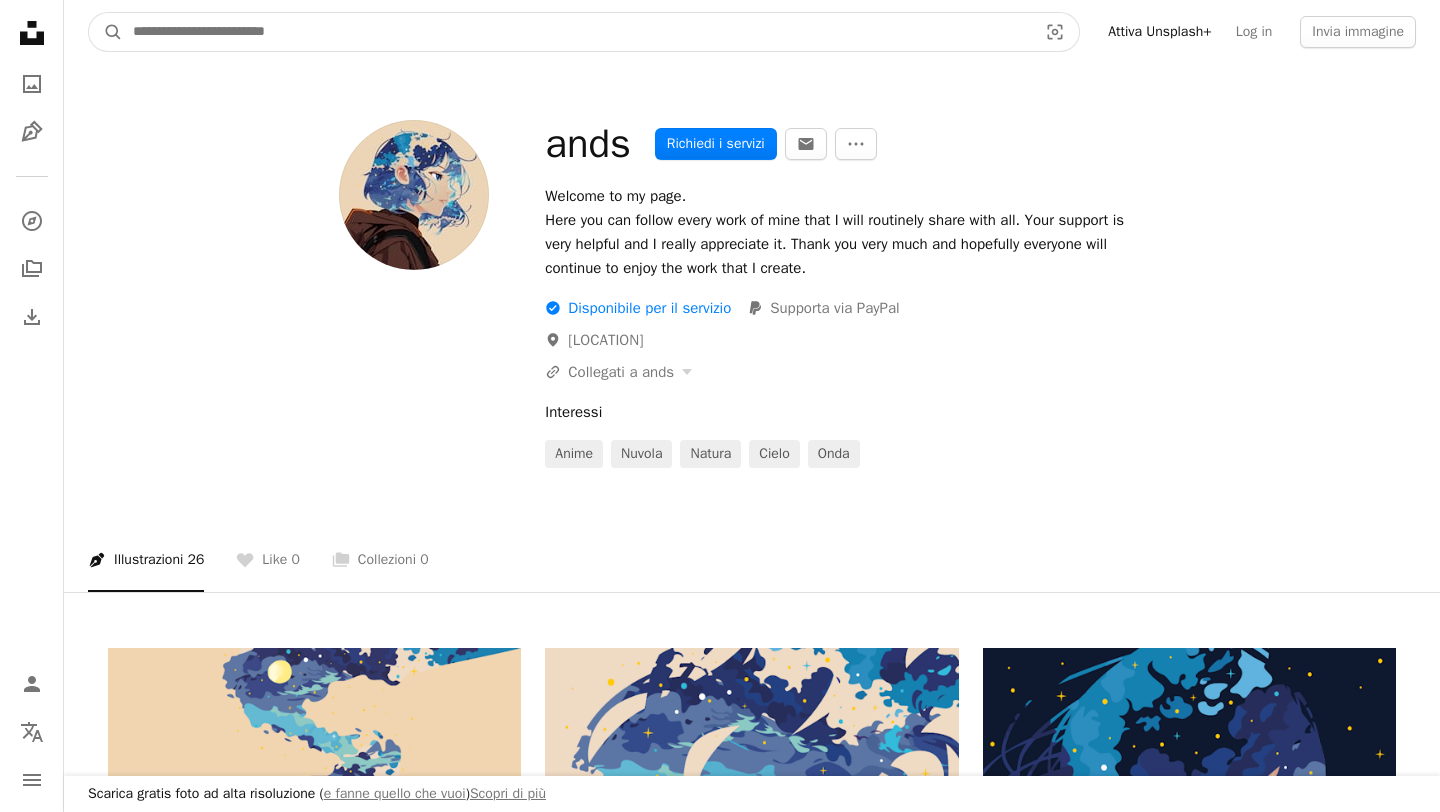 click at bounding box center [577, 32] 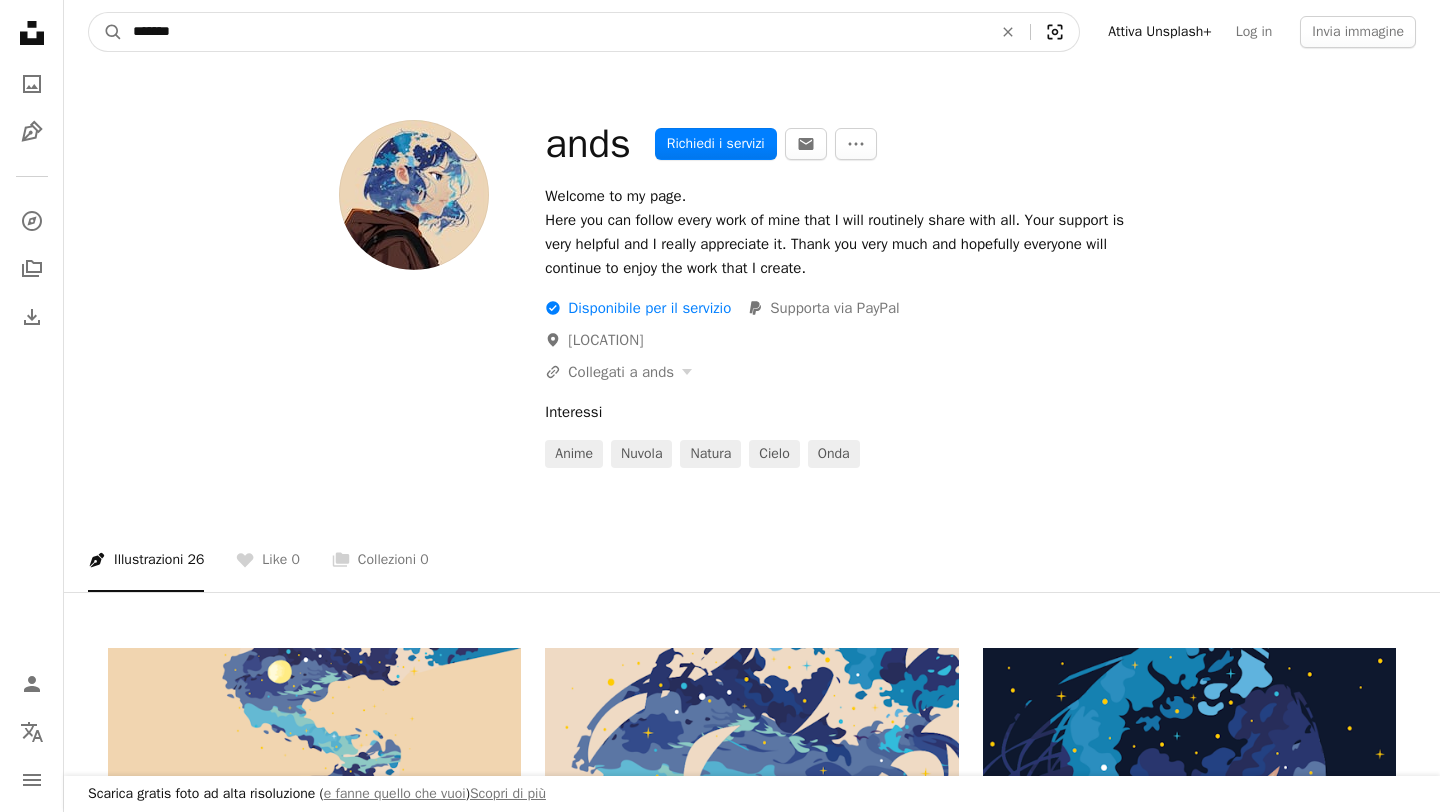 type on "********" 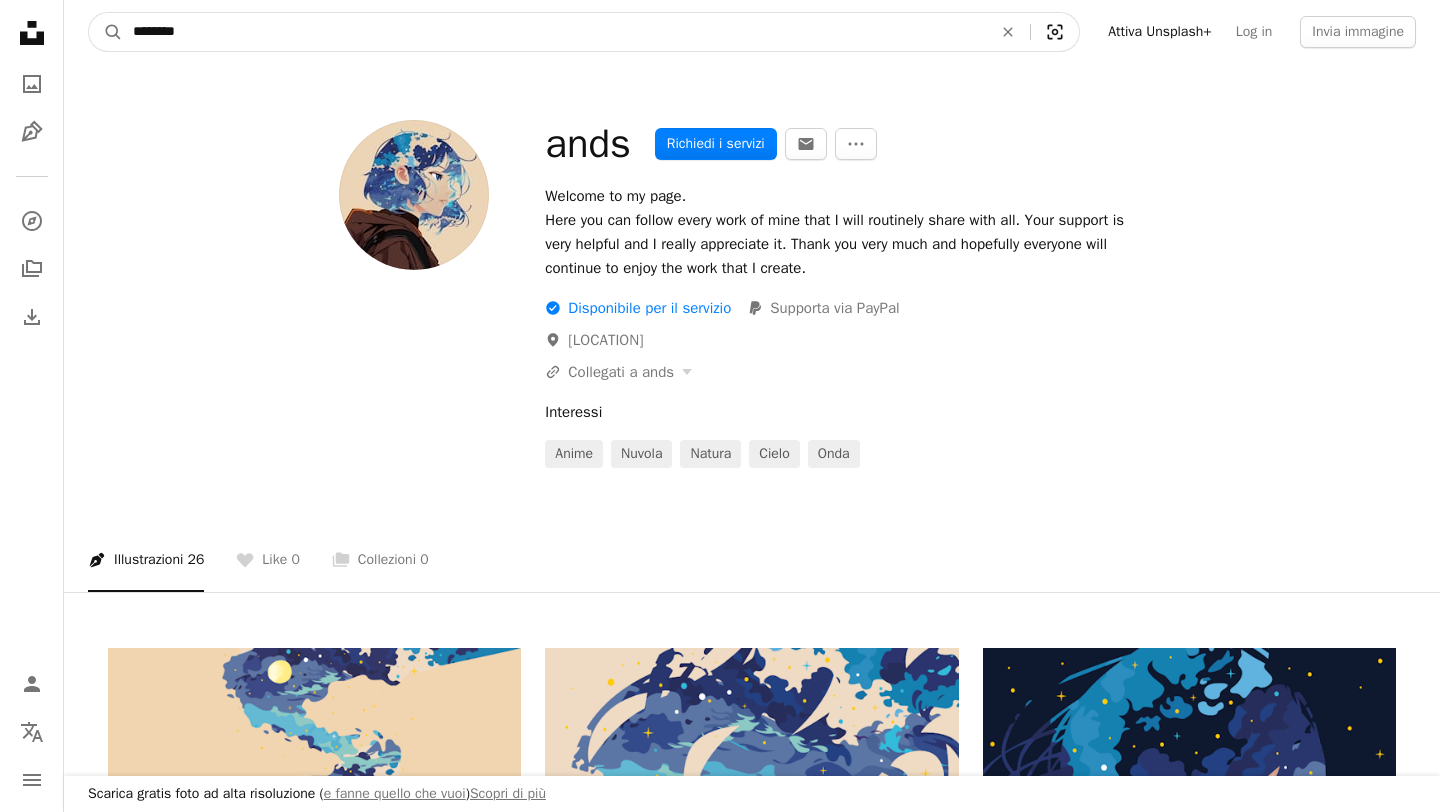 click on "A magnifying glass" at bounding box center [106, 32] 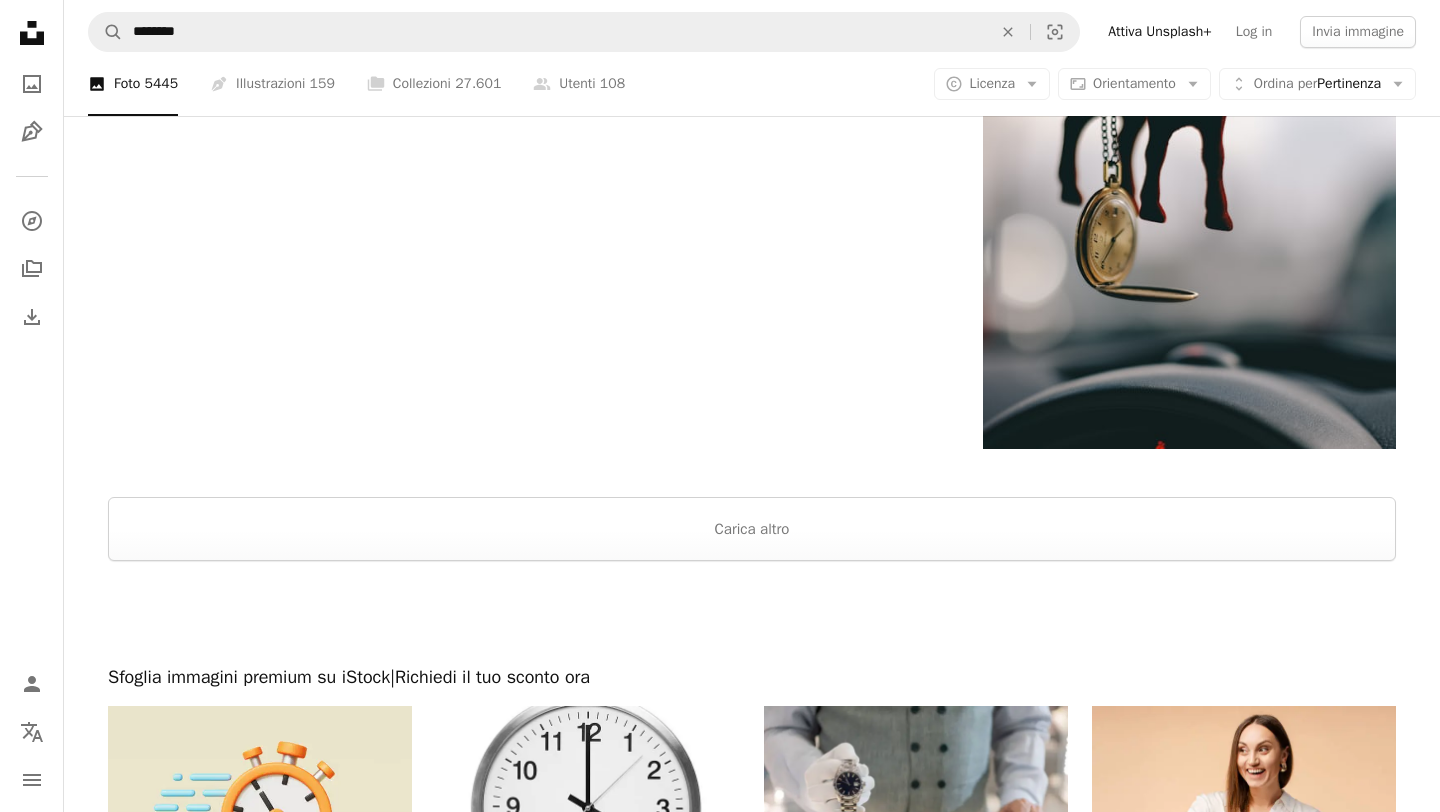 scroll, scrollTop: 3389, scrollLeft: 0, axis: vertical 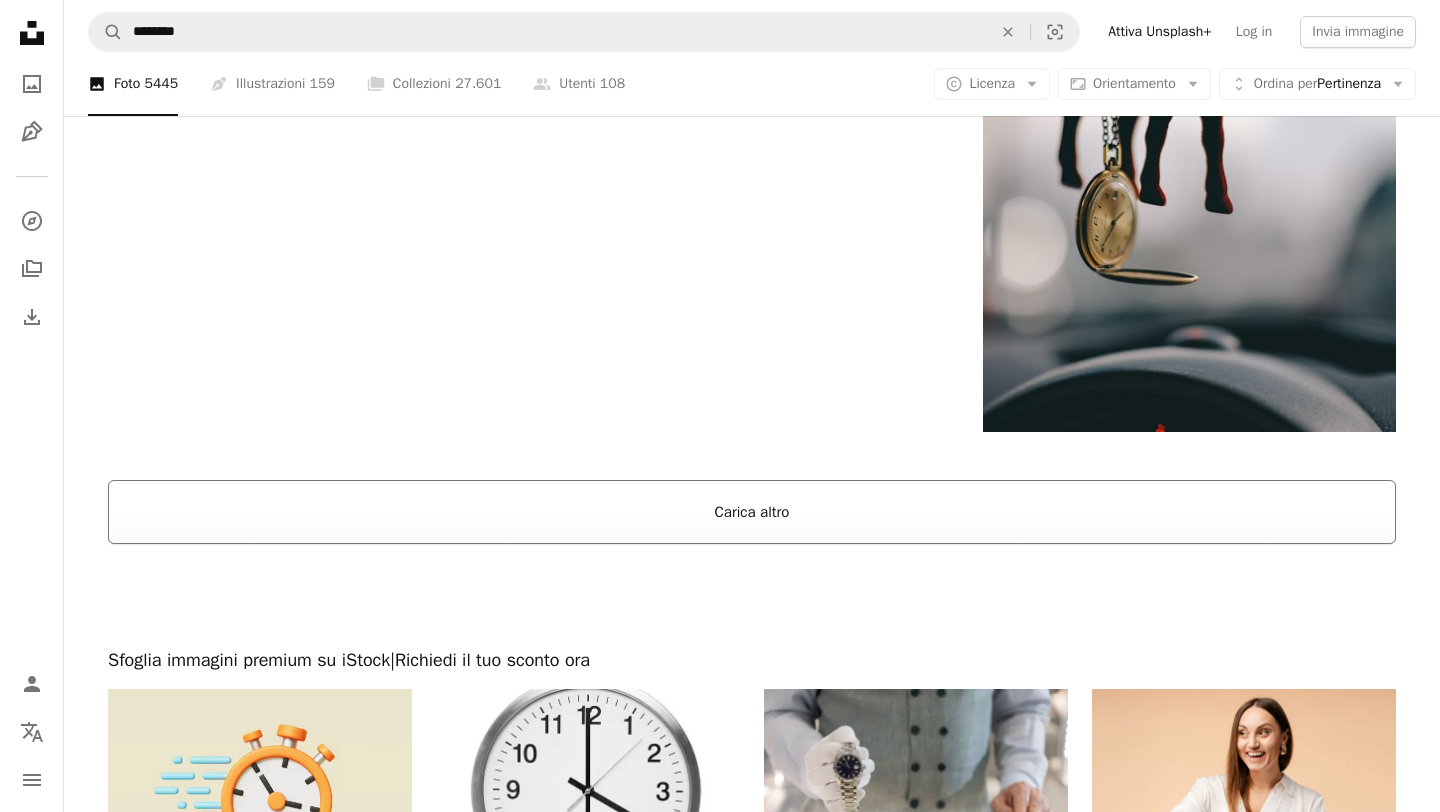 click on "Carica altro" at bounding box center [752, 512] 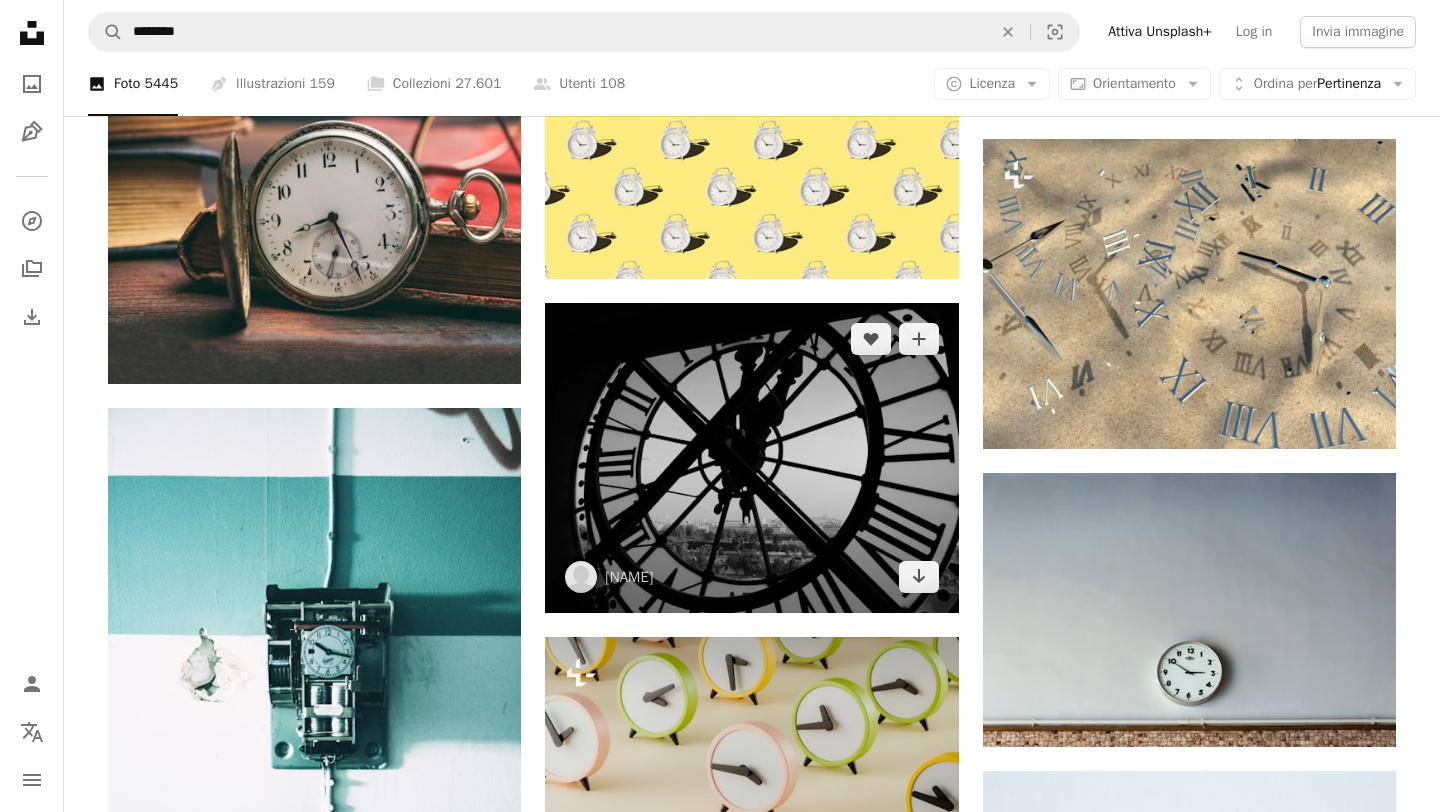 scroll, scrollTop: 9080, scrollLeft: 0, axis: vertical 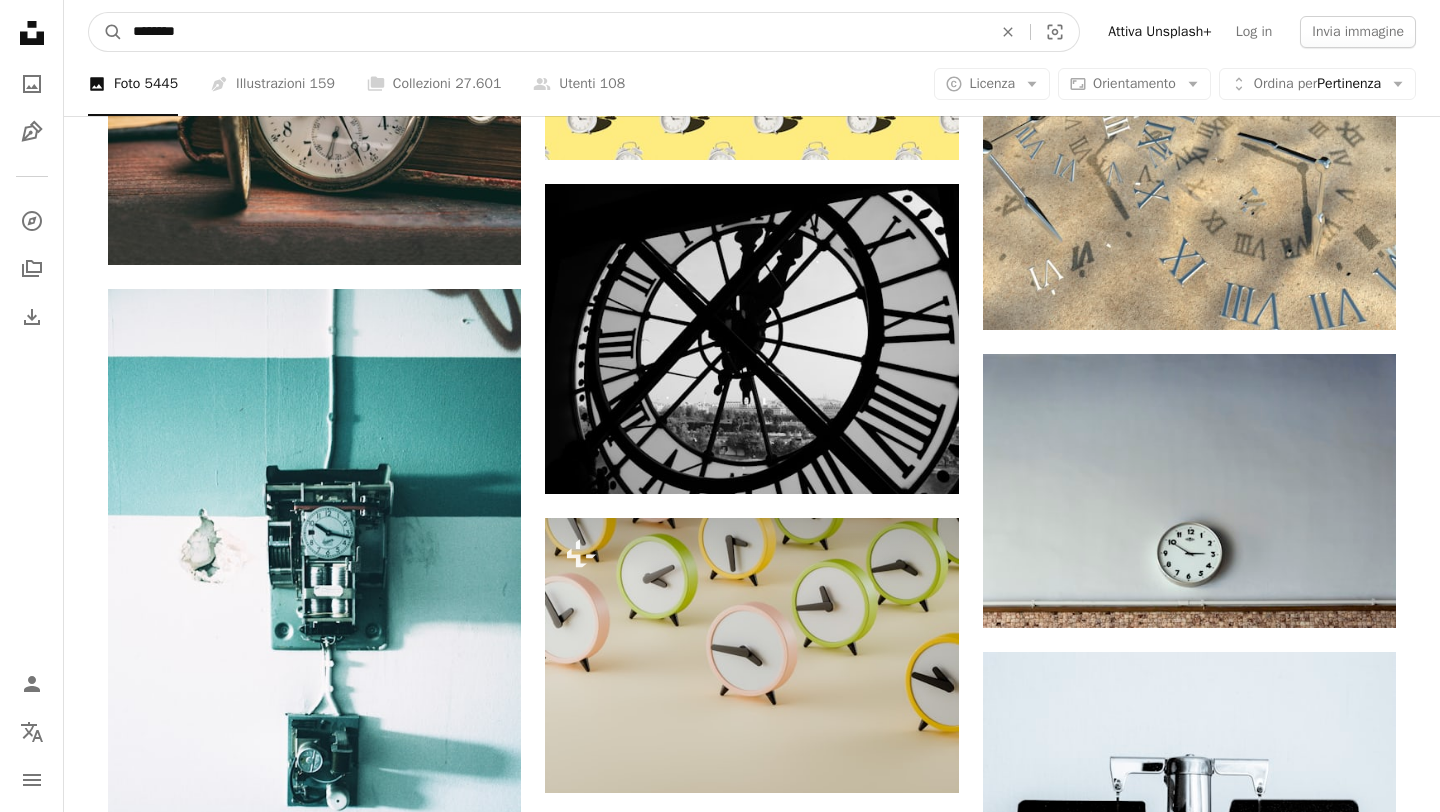 click on "********" at bounding box center (554, 32) 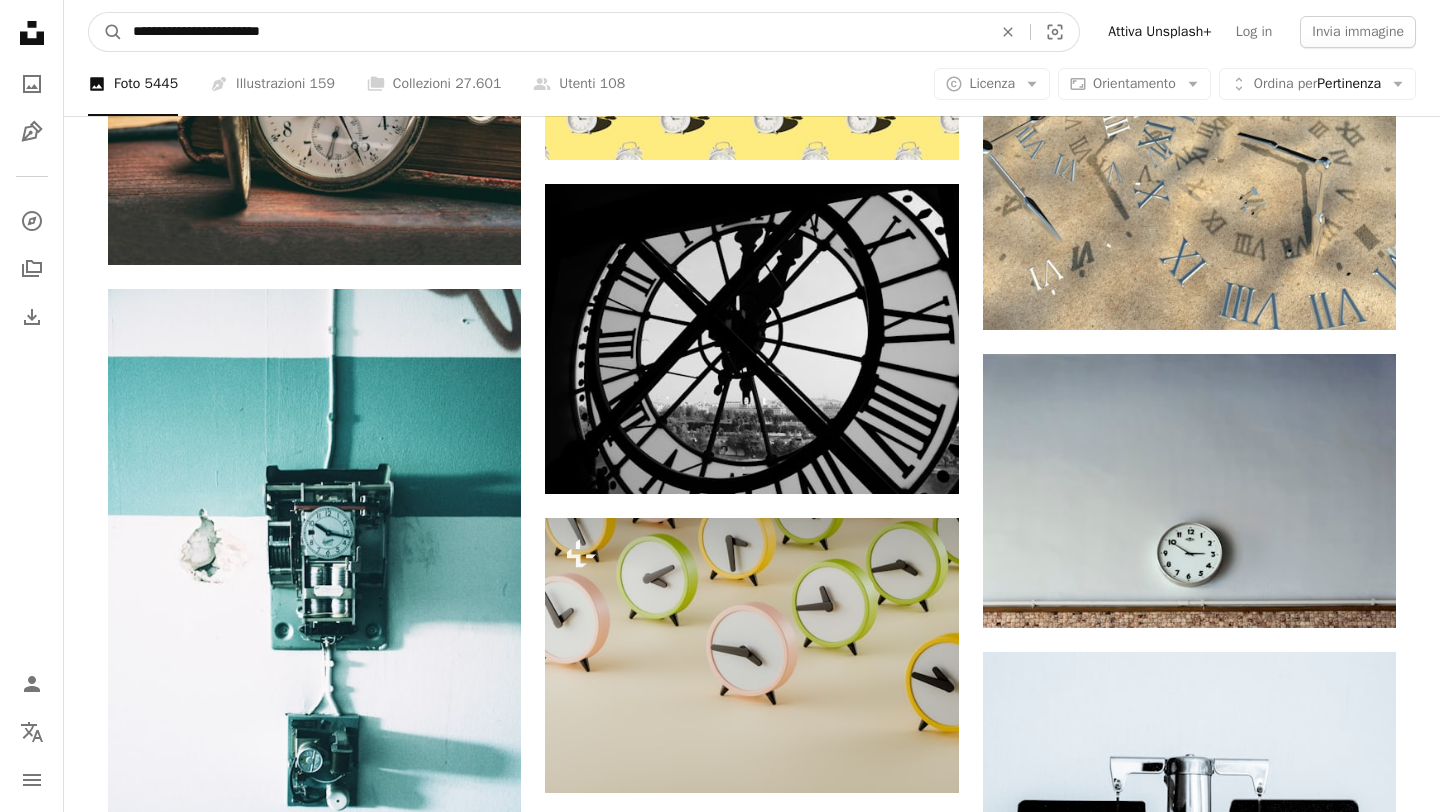 type on "**********" 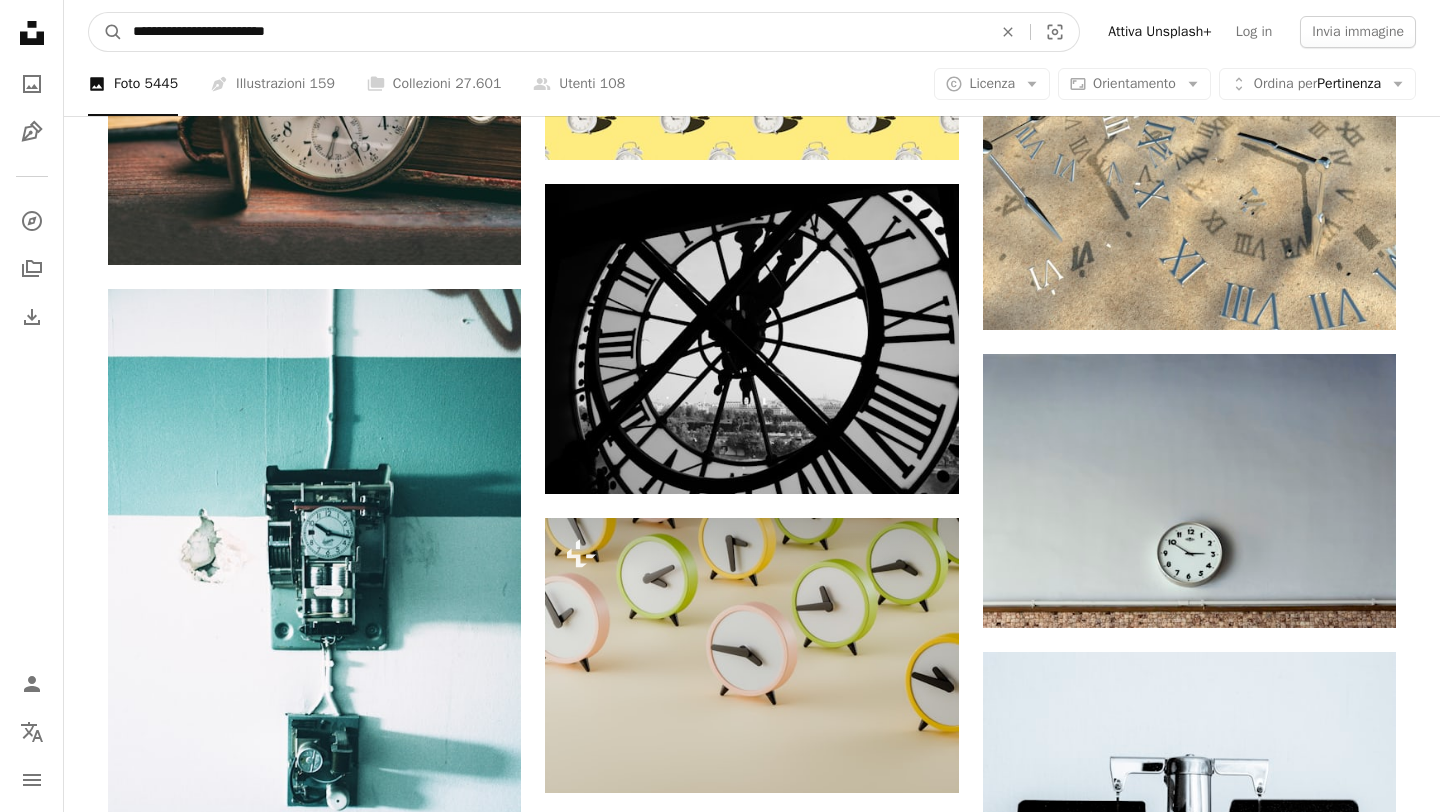 click on "A magnifying glass" at bounding box center (106, 32) 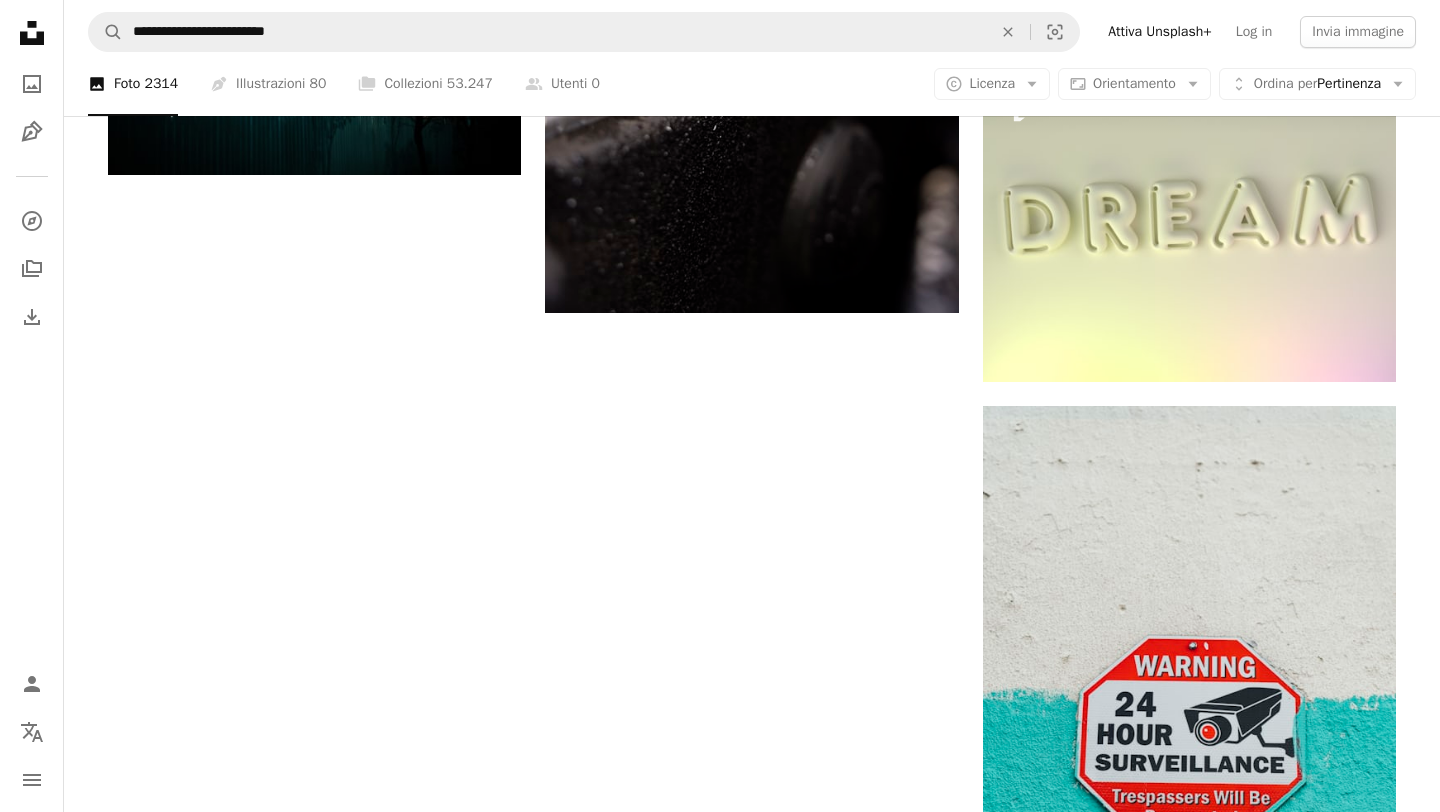 scroll, scrollTop: 3204, scrollLeft: 0, axis: vertical 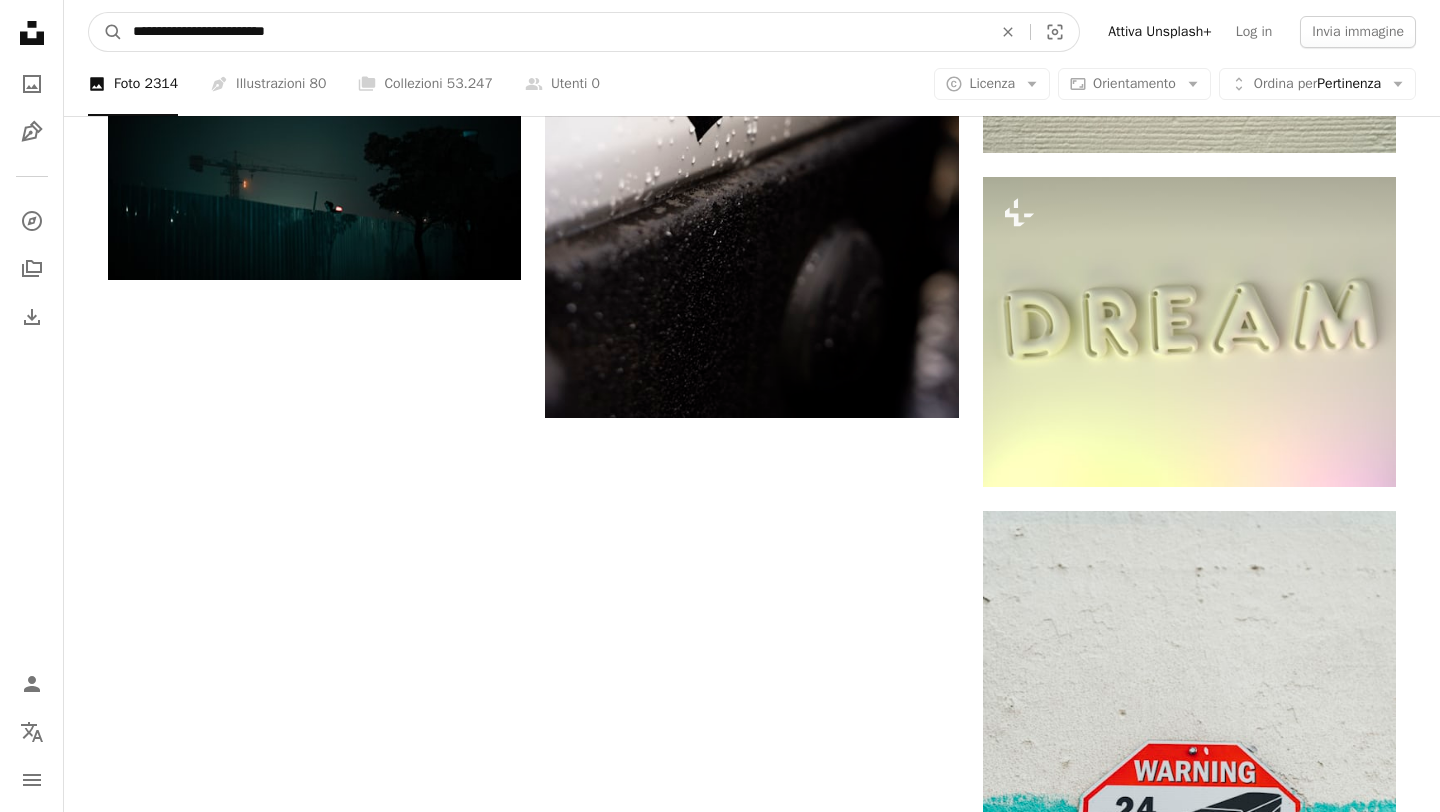 drag, startPoint x: 191, startPoint y: 27, endPoint x: 29, endPoint y: 19, distance: 162.19742 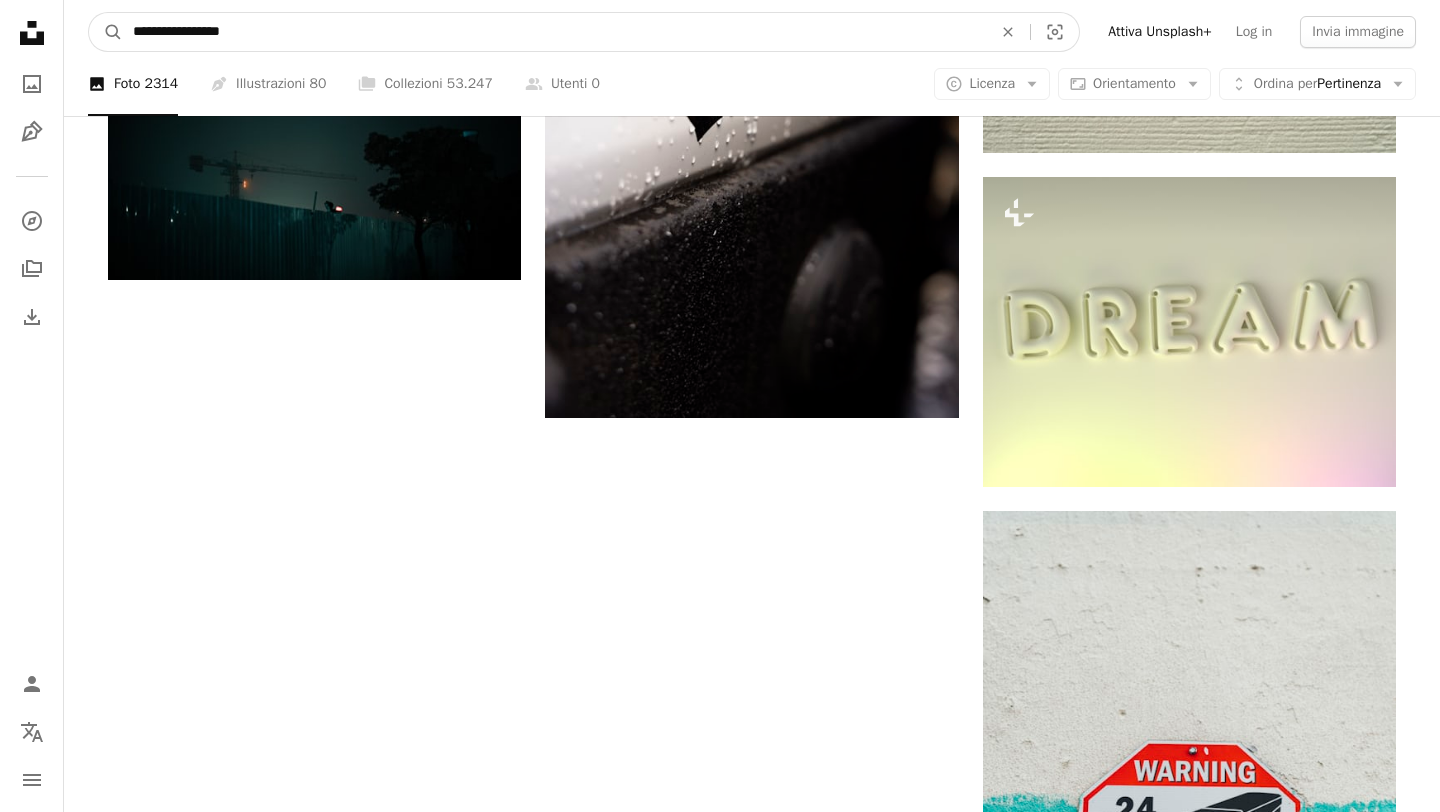 click on "A magnifying glass" at bounding box center (106, 32) 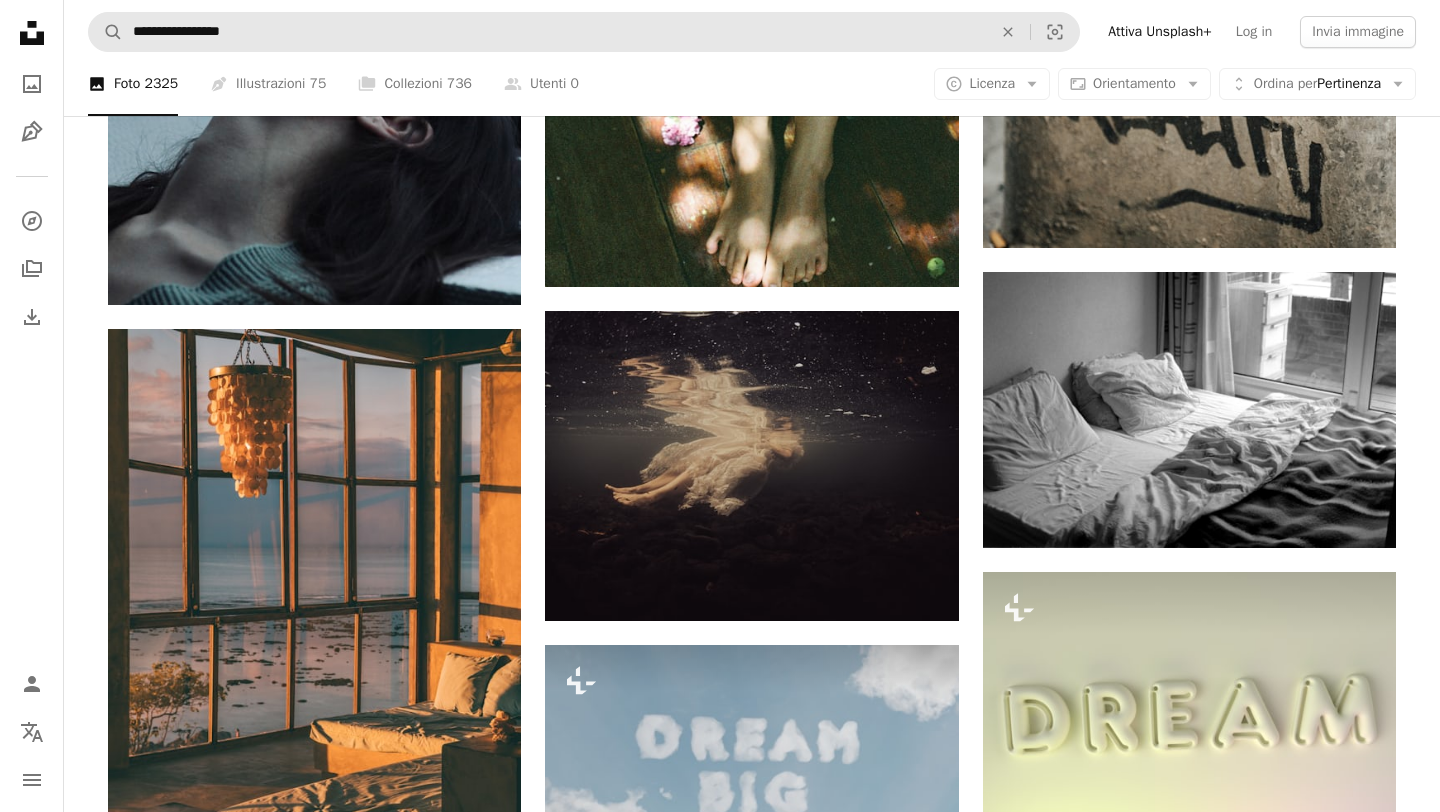 scroll, scrollTop: 1369, scrollLeft: 0, axis: vertical 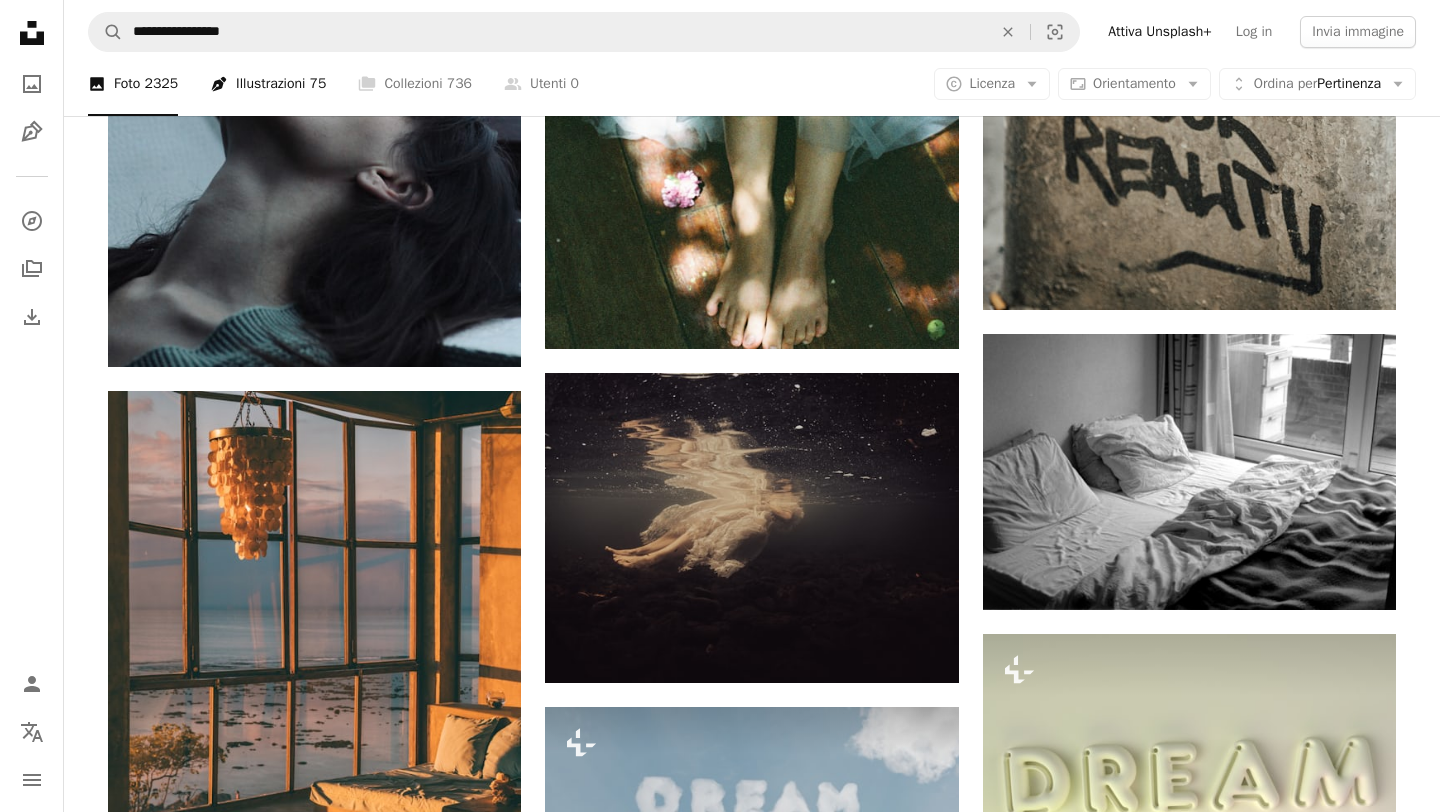 click on "Pen Tool Illustrazioni   75" at bounding box center [268, 84] 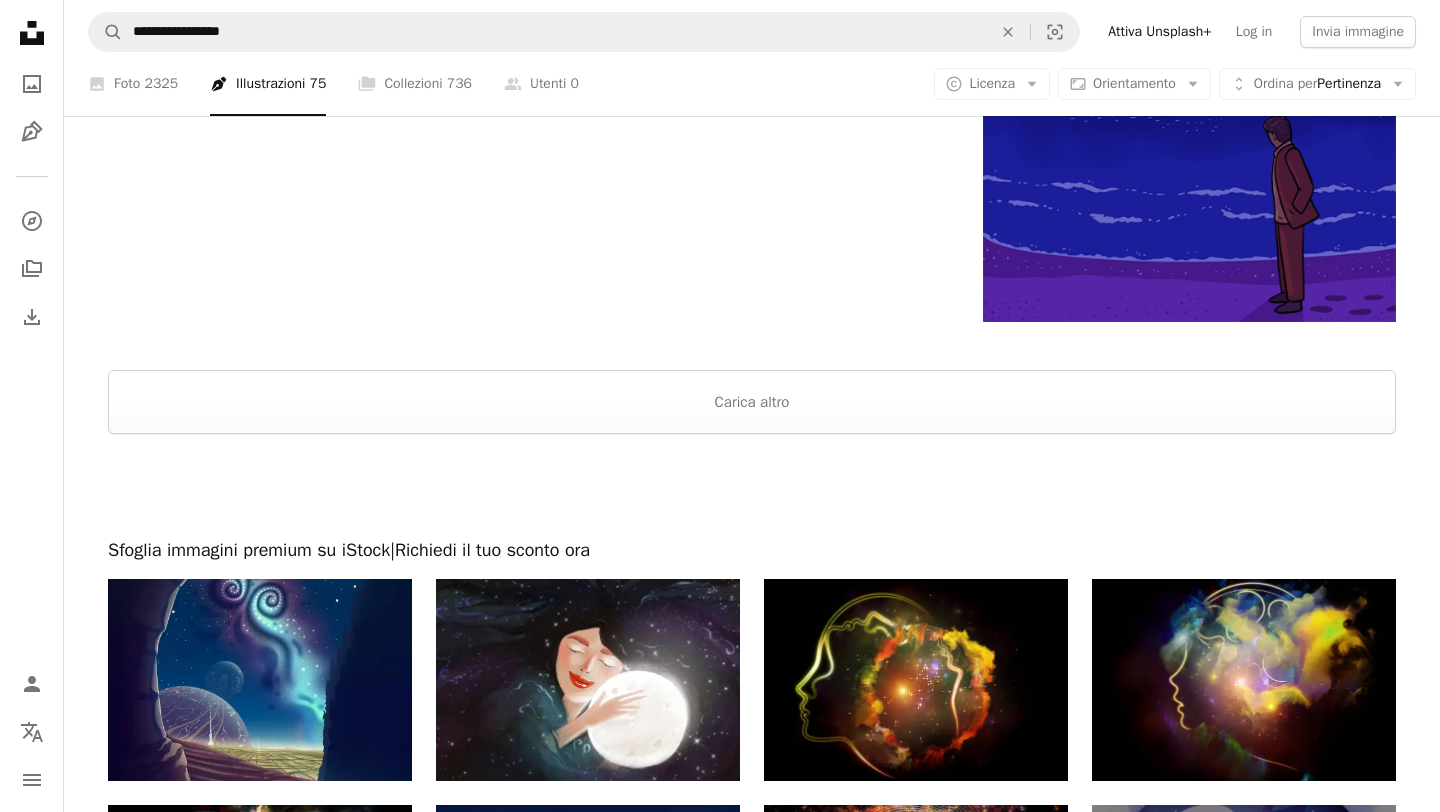 scroll, scrollTop: 3718, scrollLeft: 0, axis: vertical 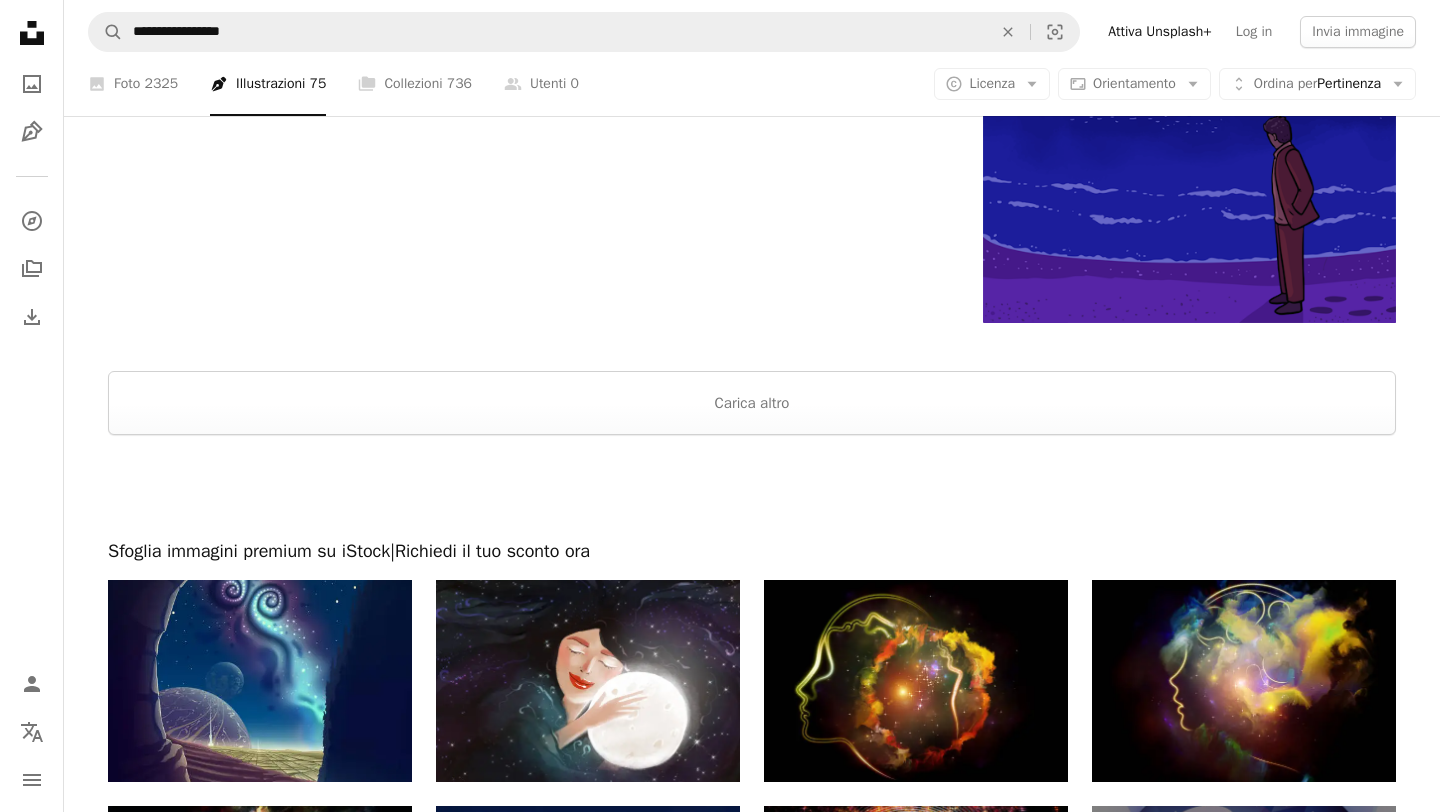 click at bounding box center [752, 487] 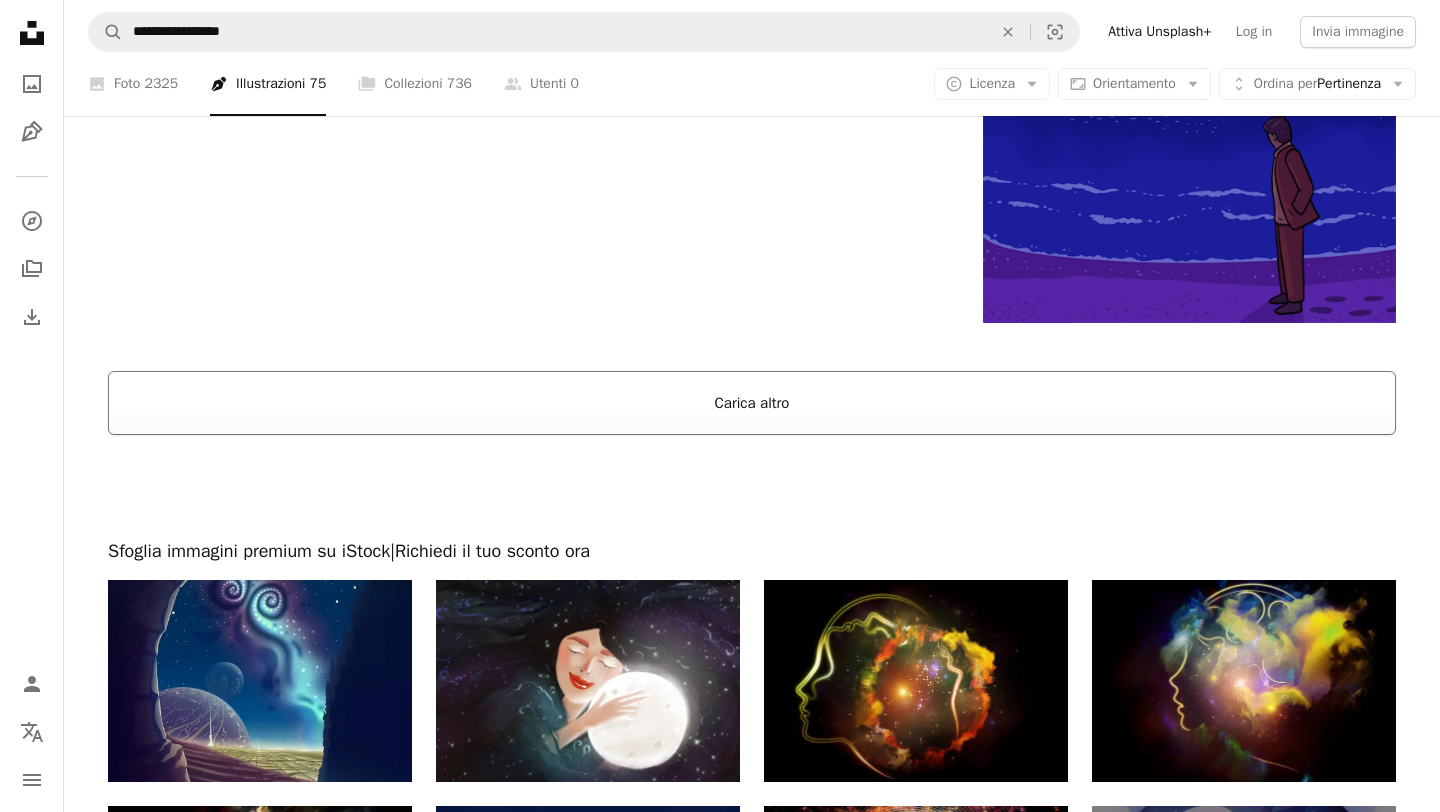 click on "Carica altro" at bounding box center (752, 403) 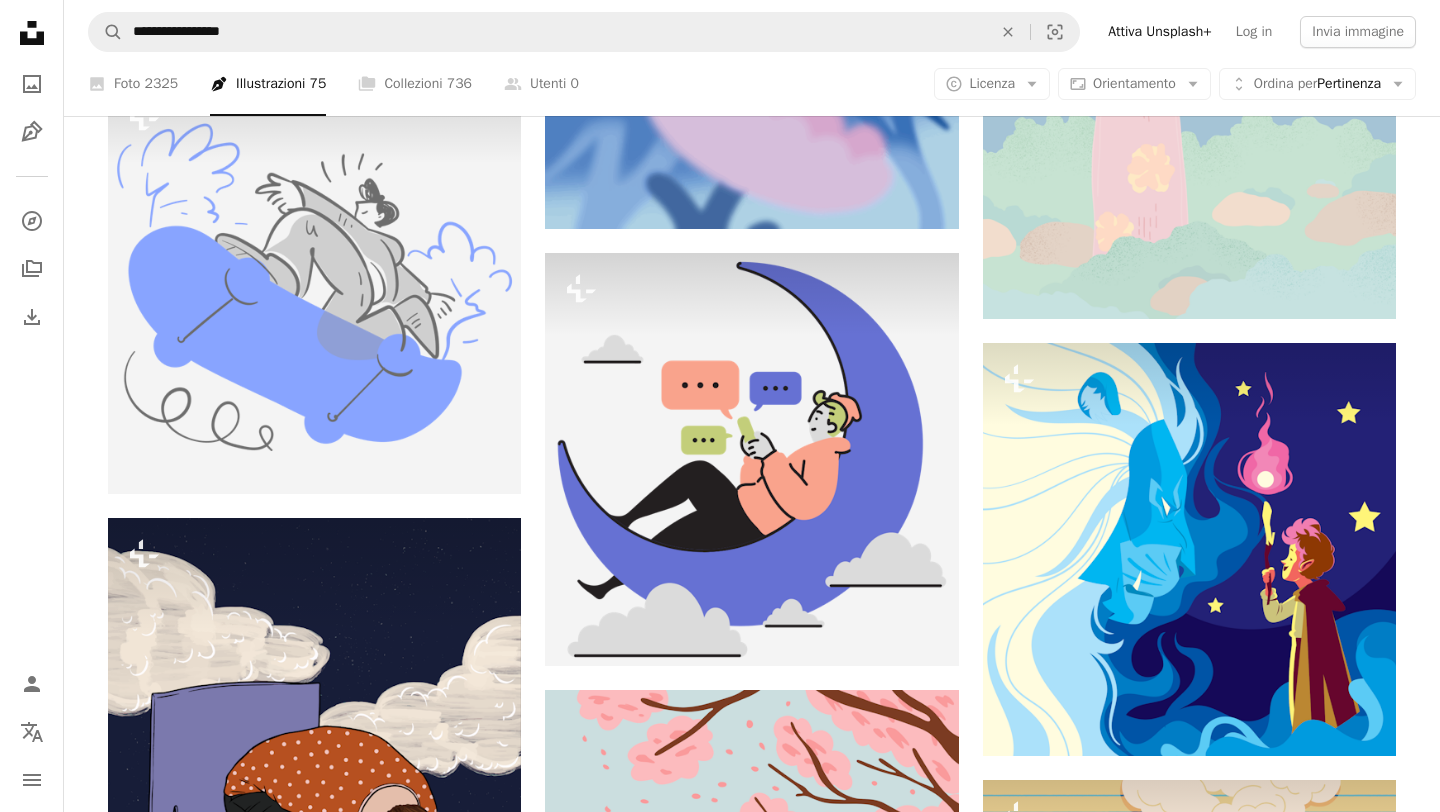 scroll, scrollTop: 14518, scrollLeft: 0, axis: vertical 